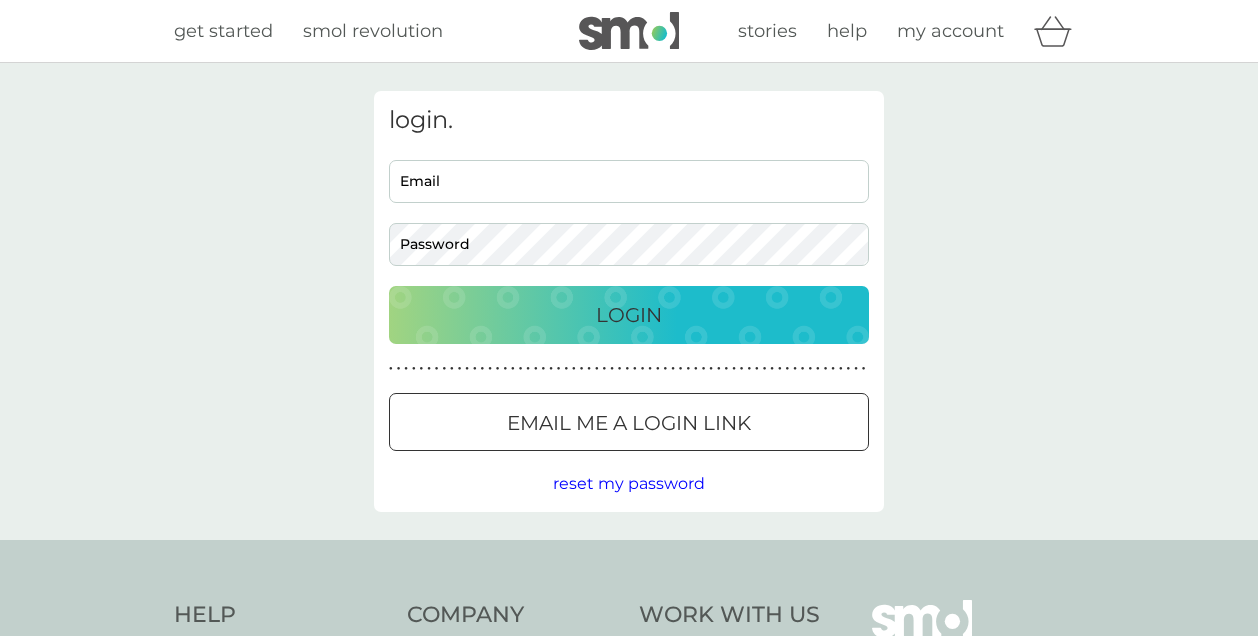scroll, scrollTop: 0, scrollLeft: 0, axis: both 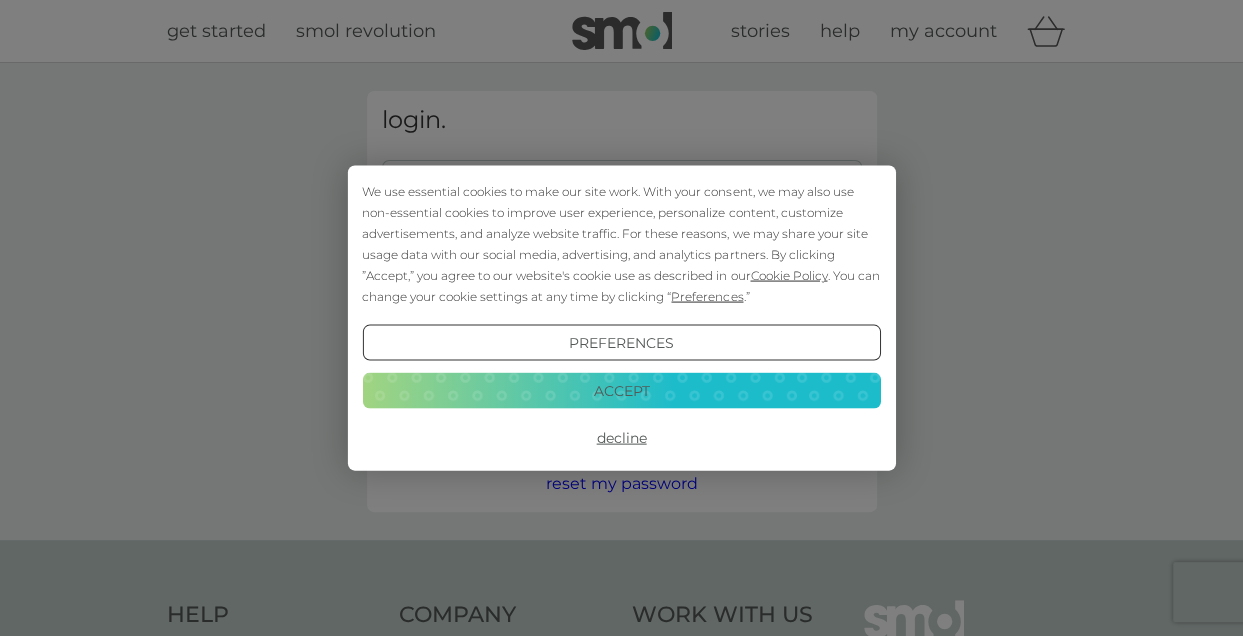 click on "Preferences" at bounding box center (621, 343) 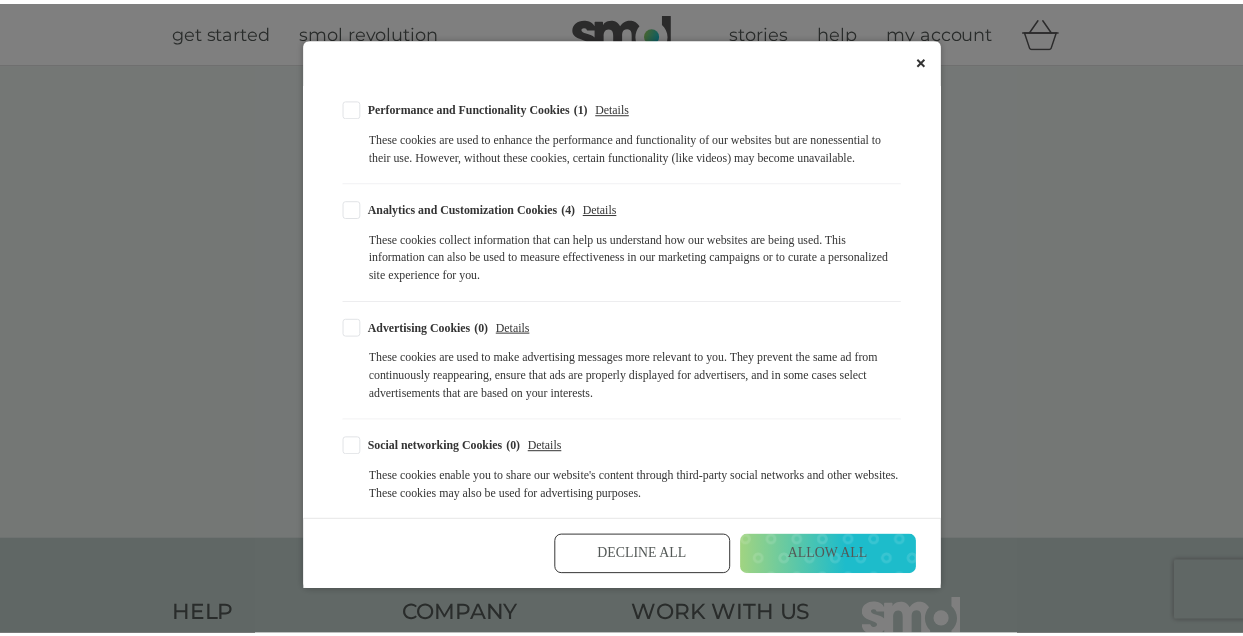 scroll, scrollTop: 300, scrollLeft: 0, axis: vertical 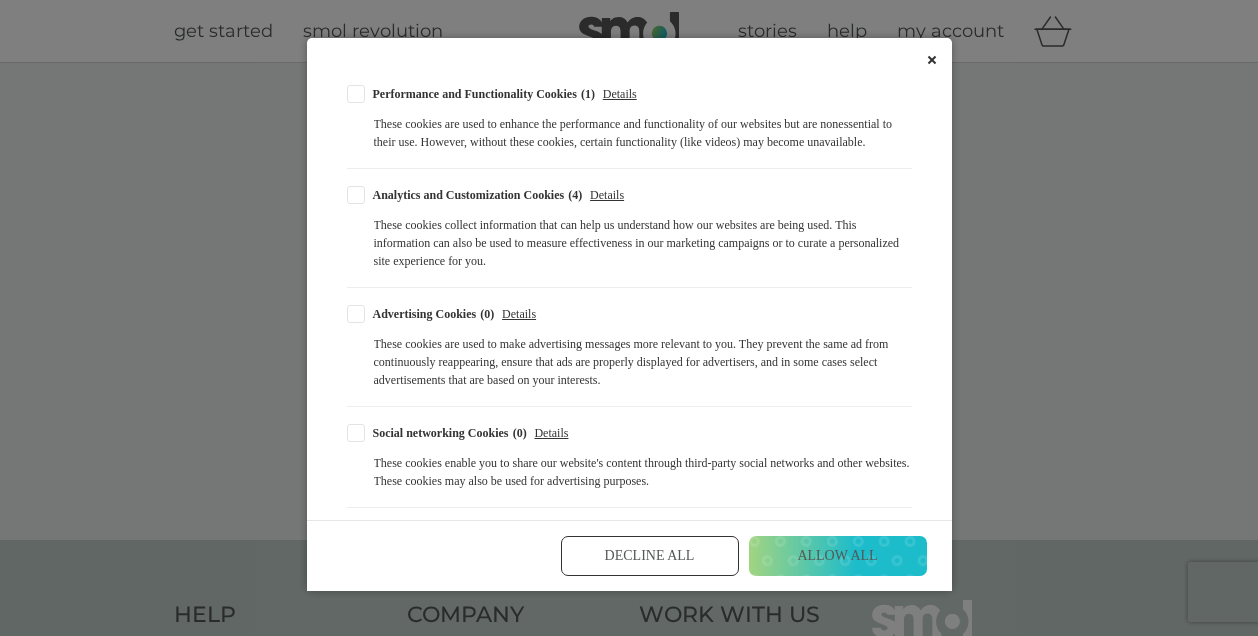 click on "Decline All" at bounding box center [650, 556] 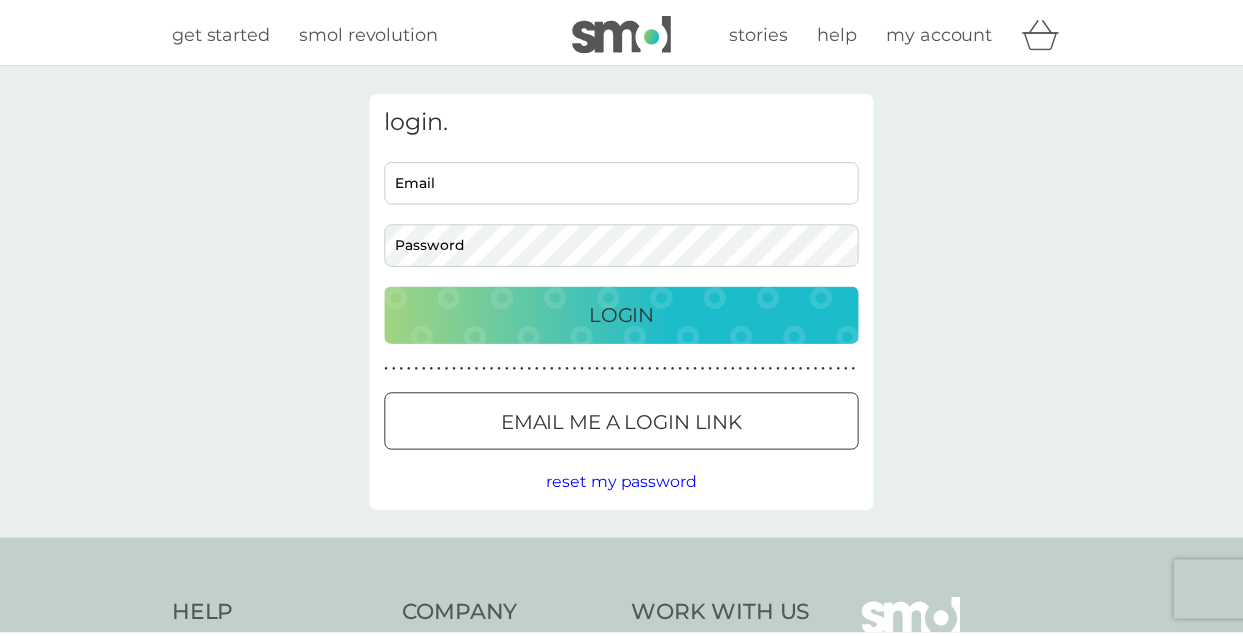 scroll, scrollTop: 0, scrollLeft: 0, axis: both 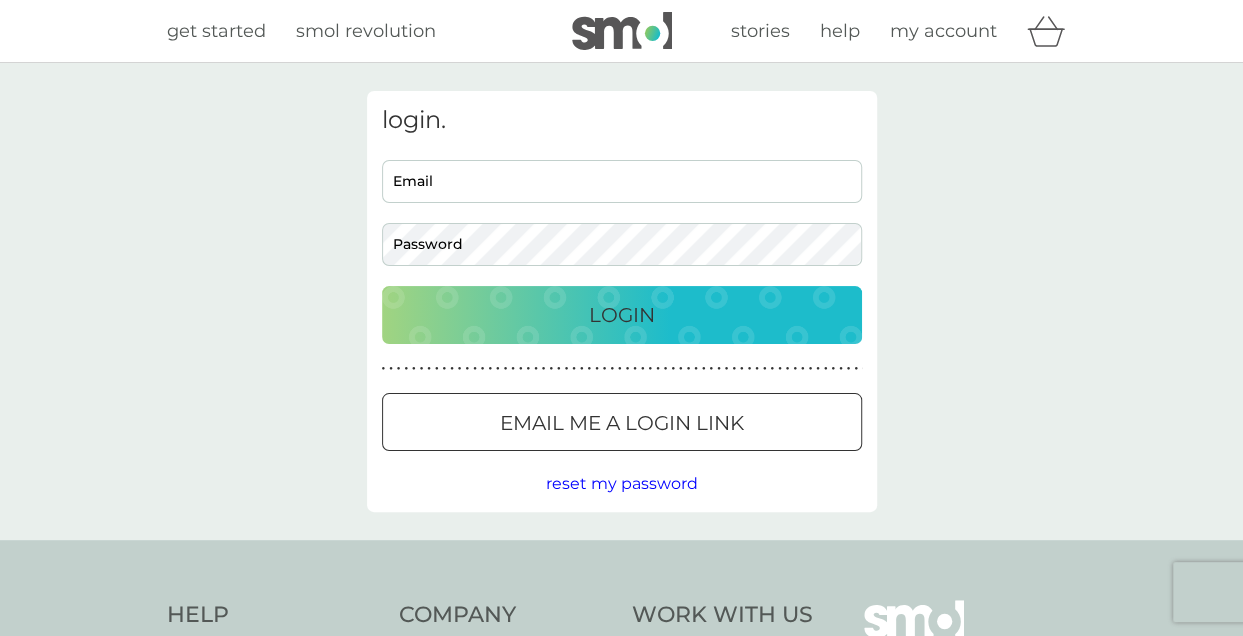 click on "Email" at bounding box center (622, 181) 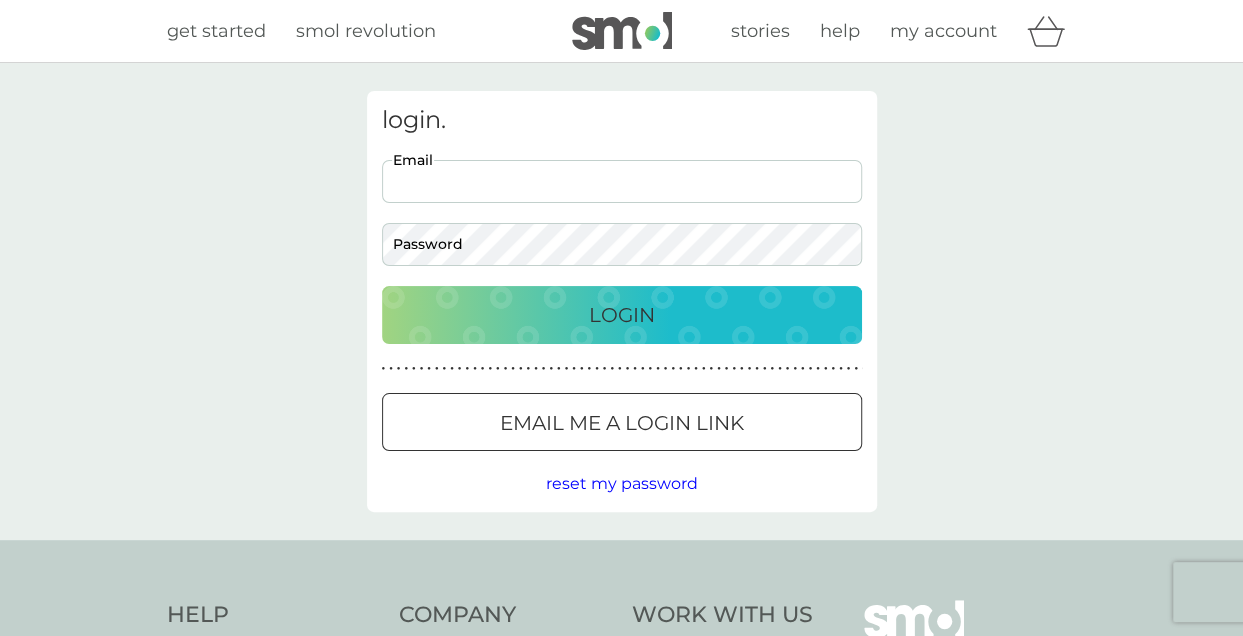 type on "[EMAIL_ADDRESS][DOMAIN_NAME]" 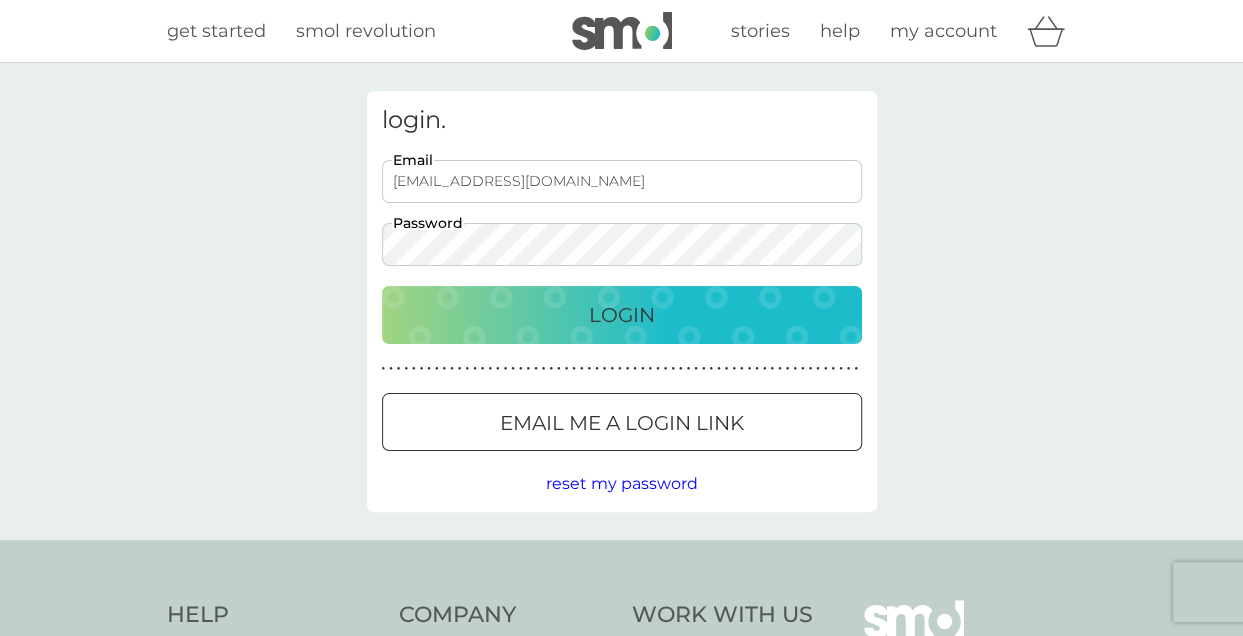 click on "Login" at bounding box center (622, 315) 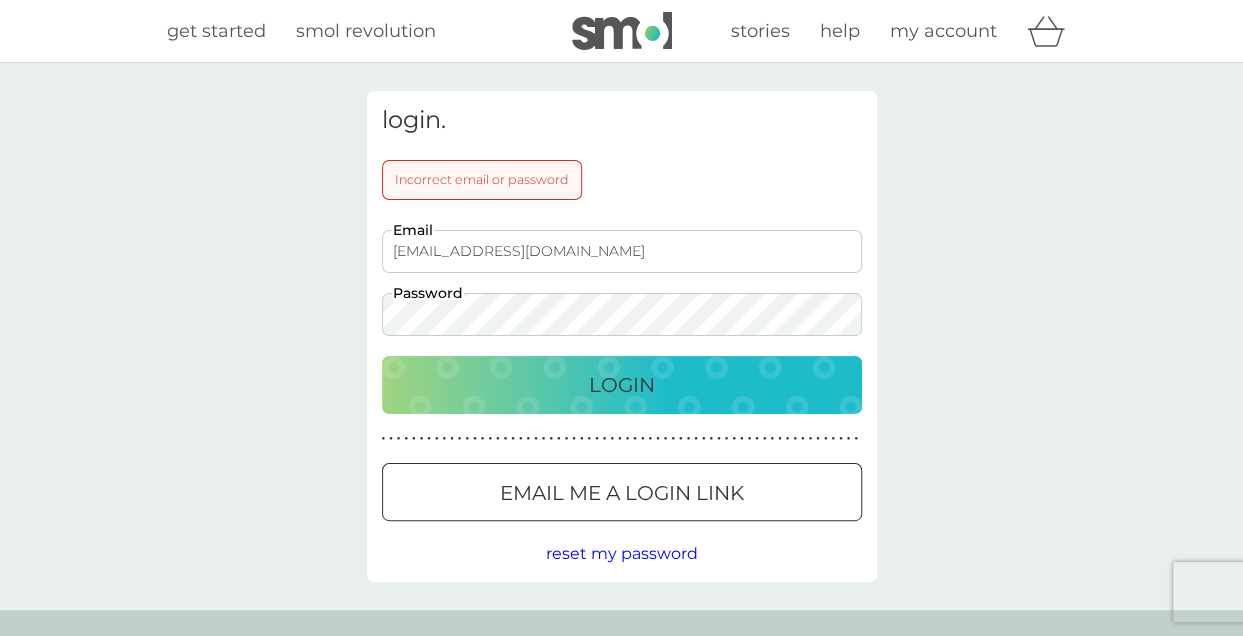 click on "Login" at bounding box center [622, 385] 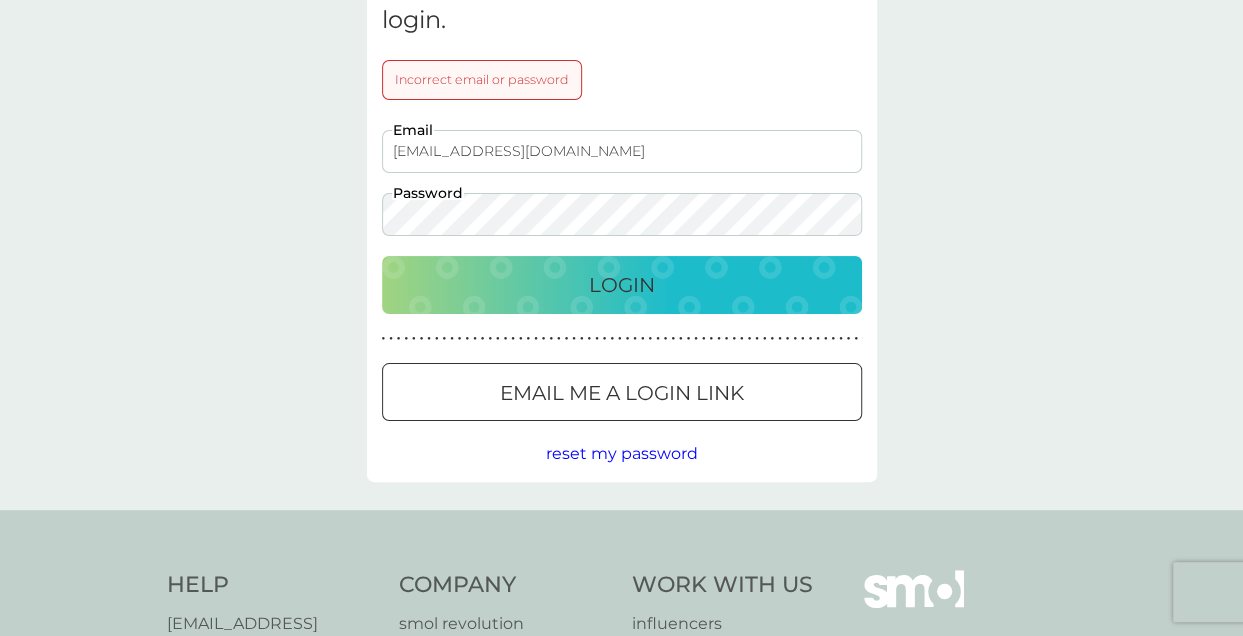 scroll, scrollTop: 100, scrollLeft: 0, axis: vertical 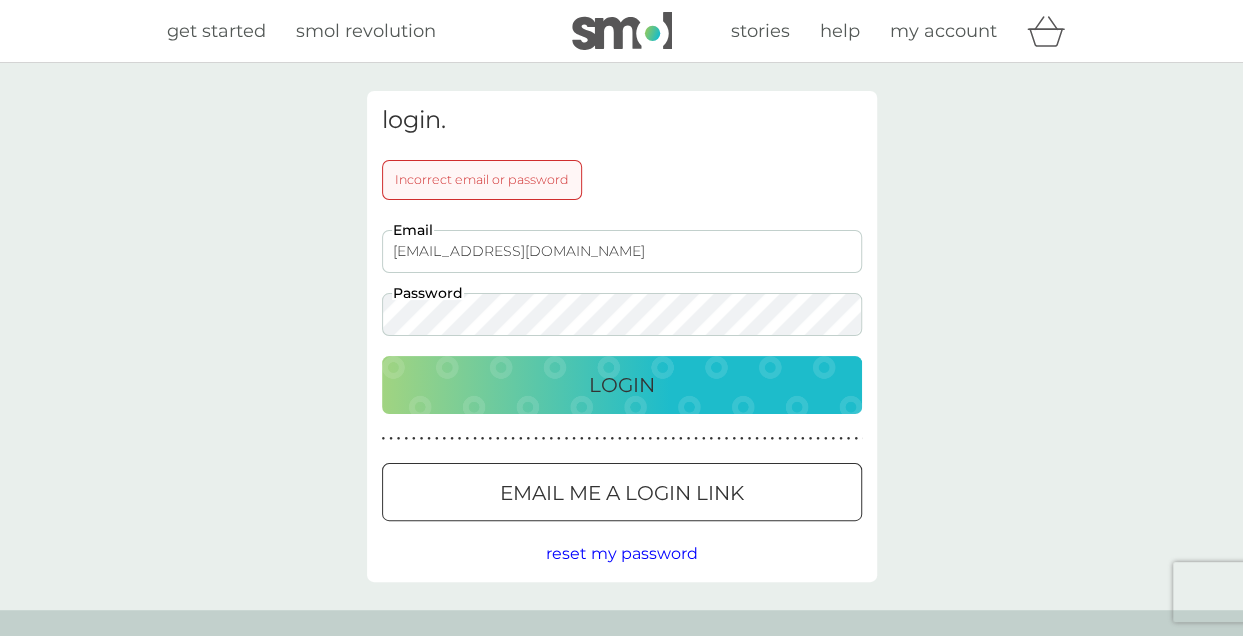 click on "Login" at bounding box center (622, 385) 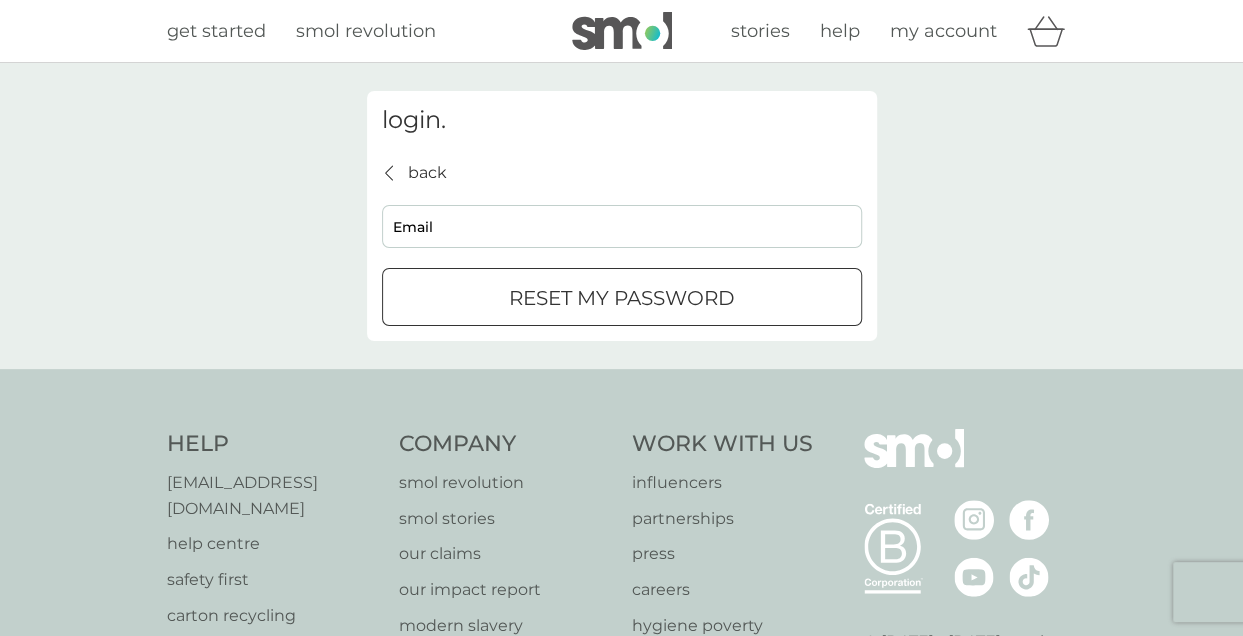 click on "Email" at bounding box center (622, 226) 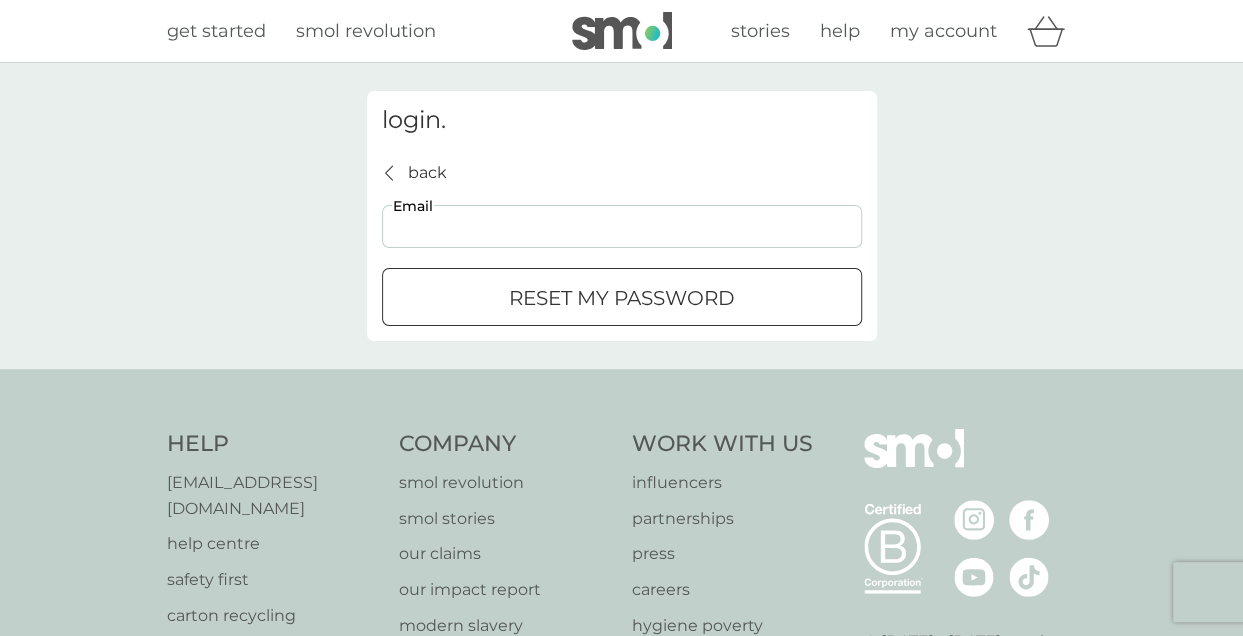 type on "nicola.doran99@yahoo.co.uk" 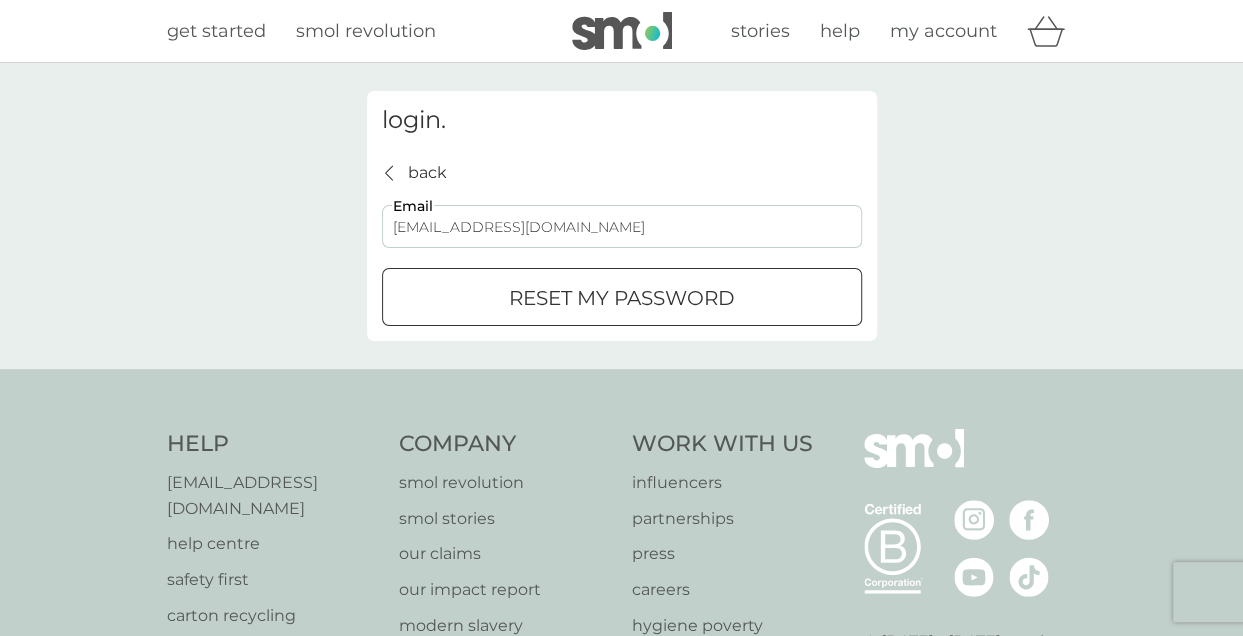 click on "reset my password" at bounding box center (622, 297) 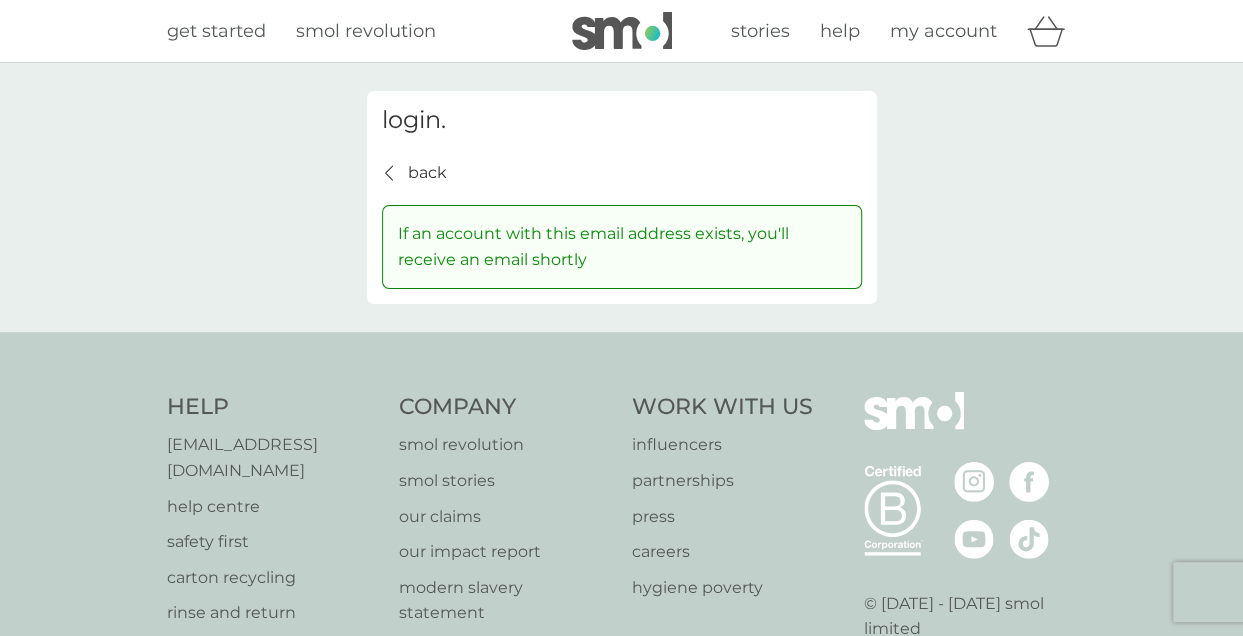 click on "my account" at bounding box center (943, 31) 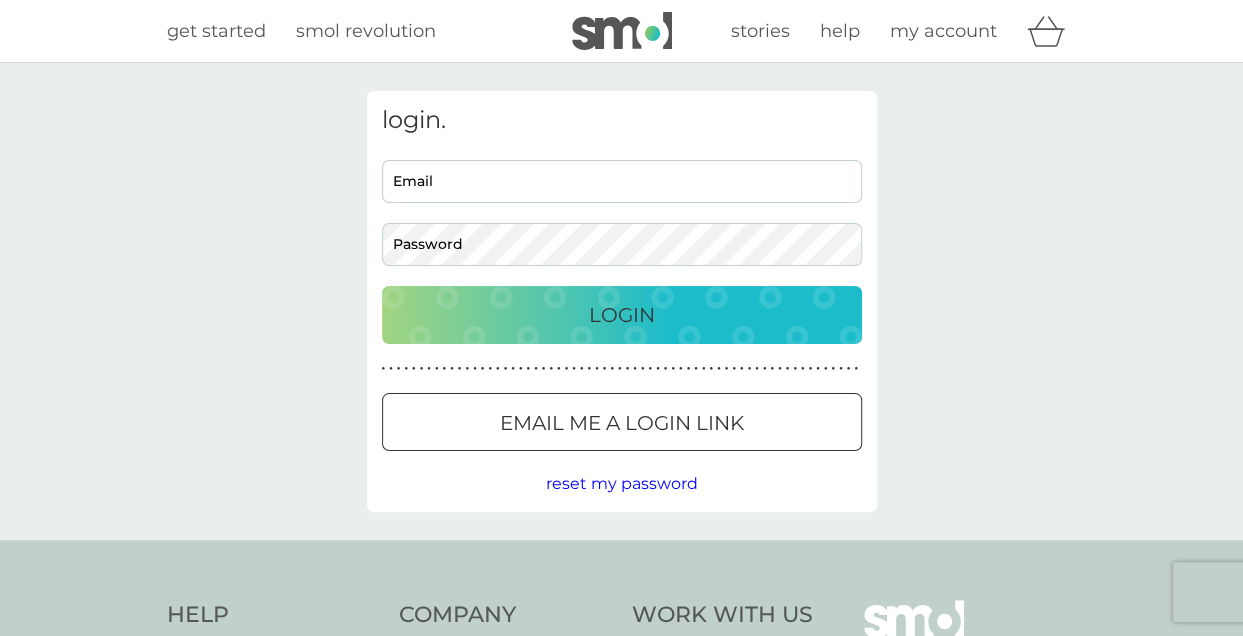 click on "Email" at bounding box center (622, 181) 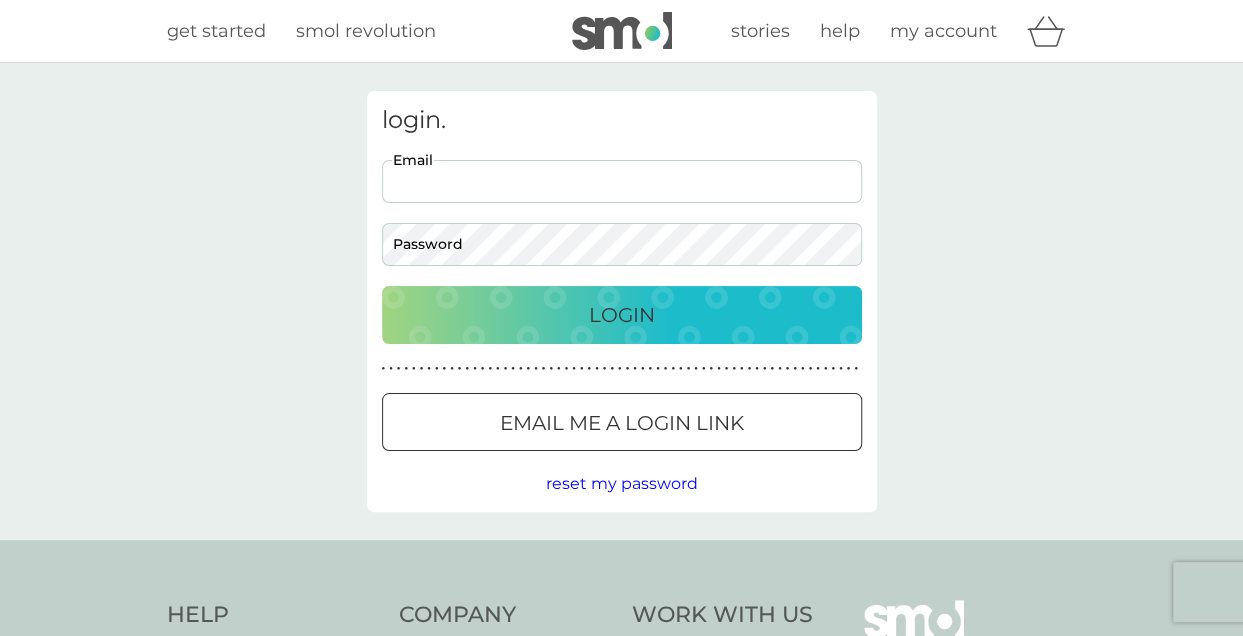 type on "nicola.doran99@yahoo.co.uk" 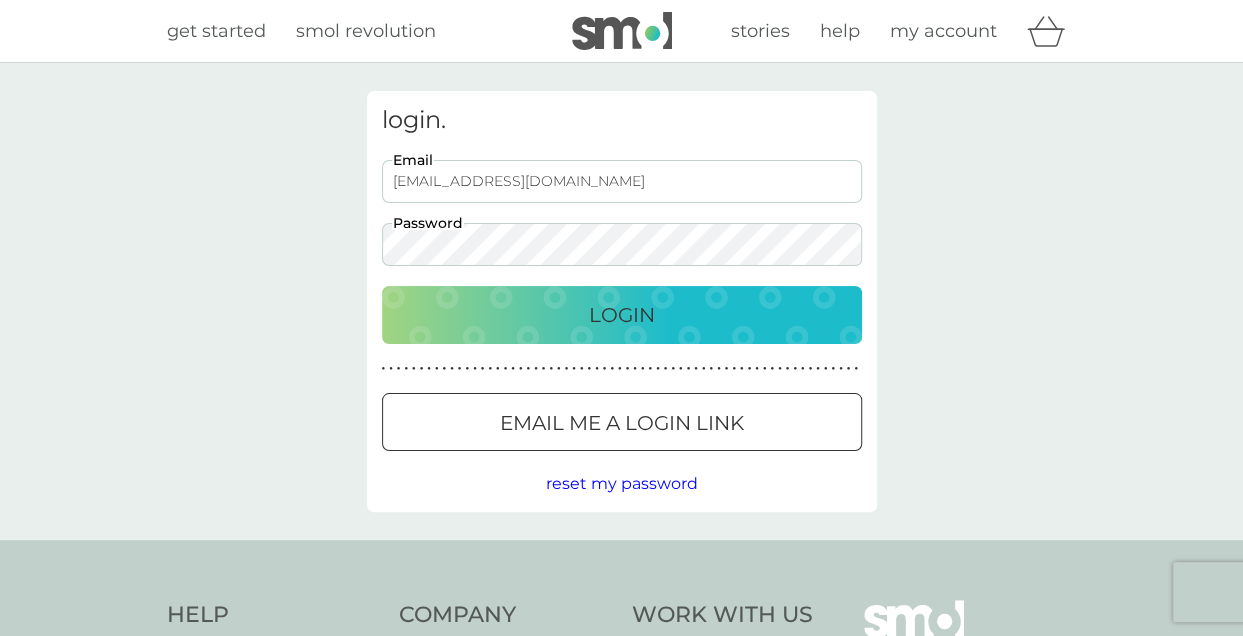 click on "Login" at bounding box center (622, 315) 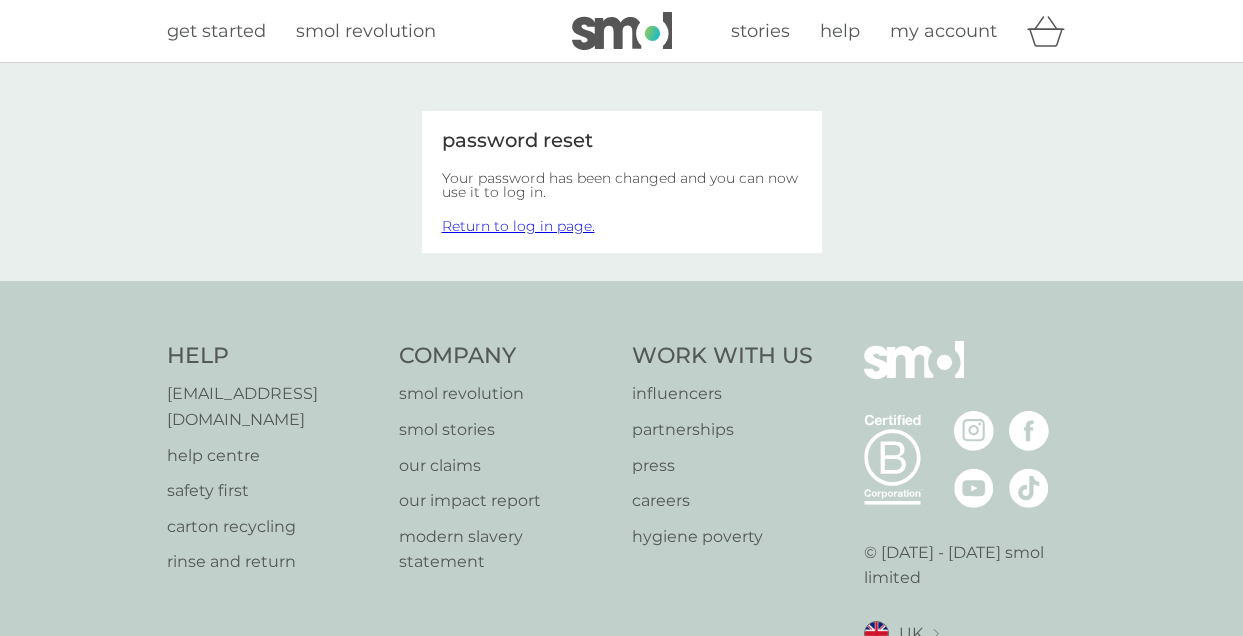 scroll, scrollTop: 0, scrollLeft: 0, axis: both 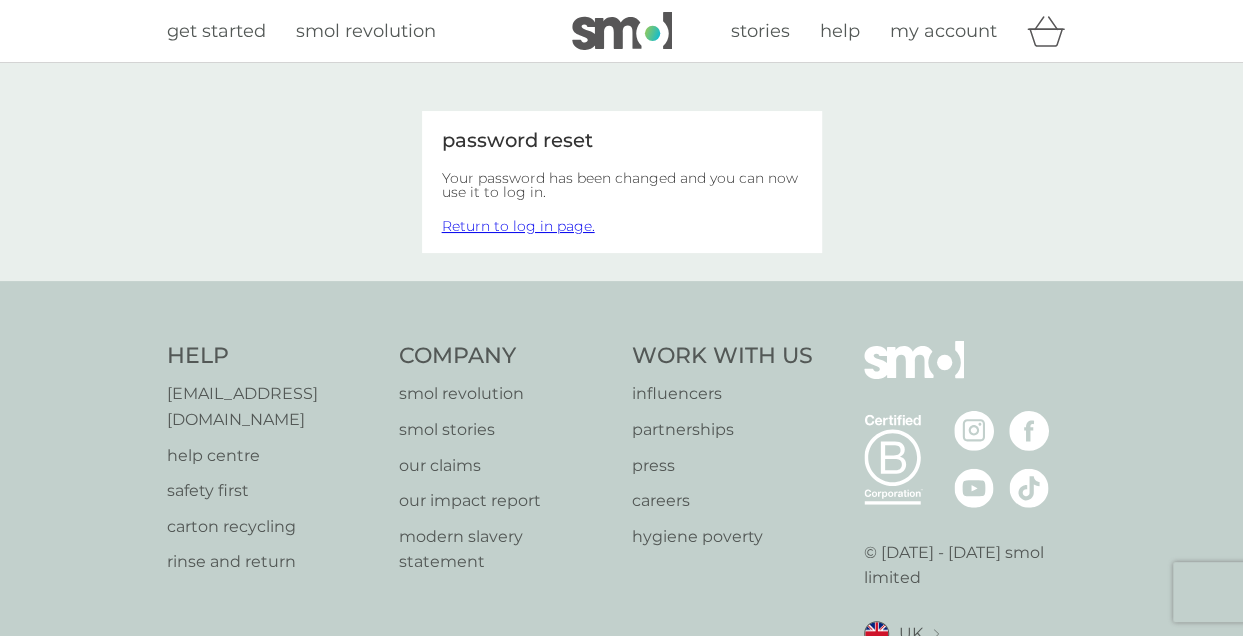 click on "Return to log in page." at bounding box center (518, 226) 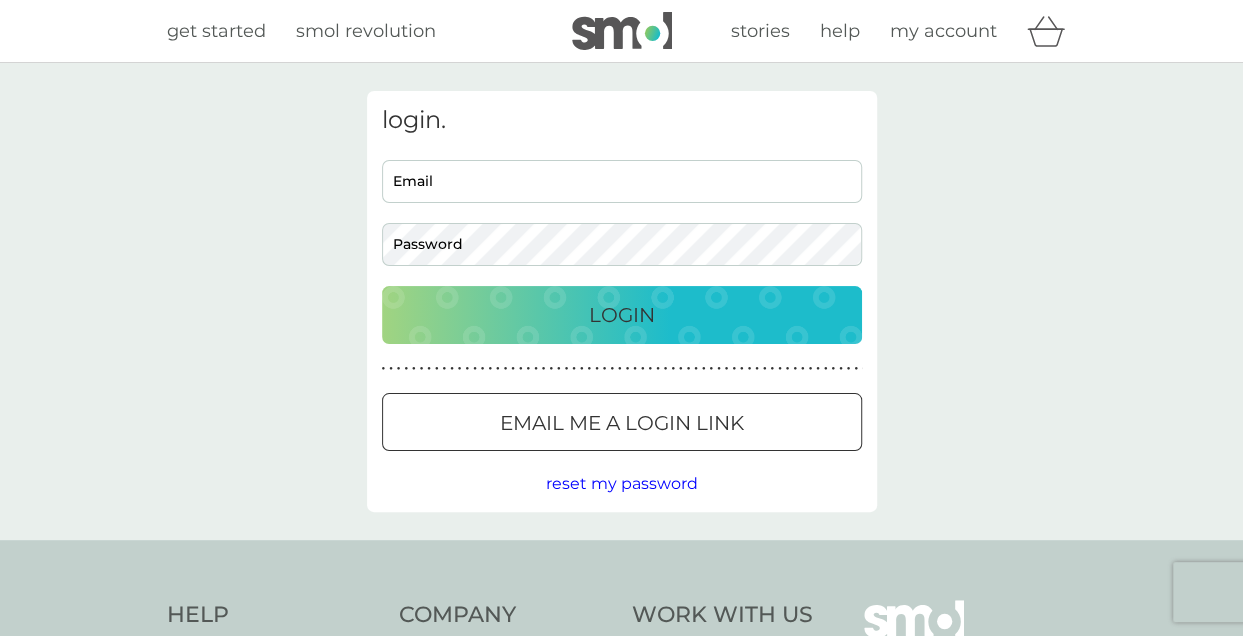 click on "Email" at bounding box center [622, 181] 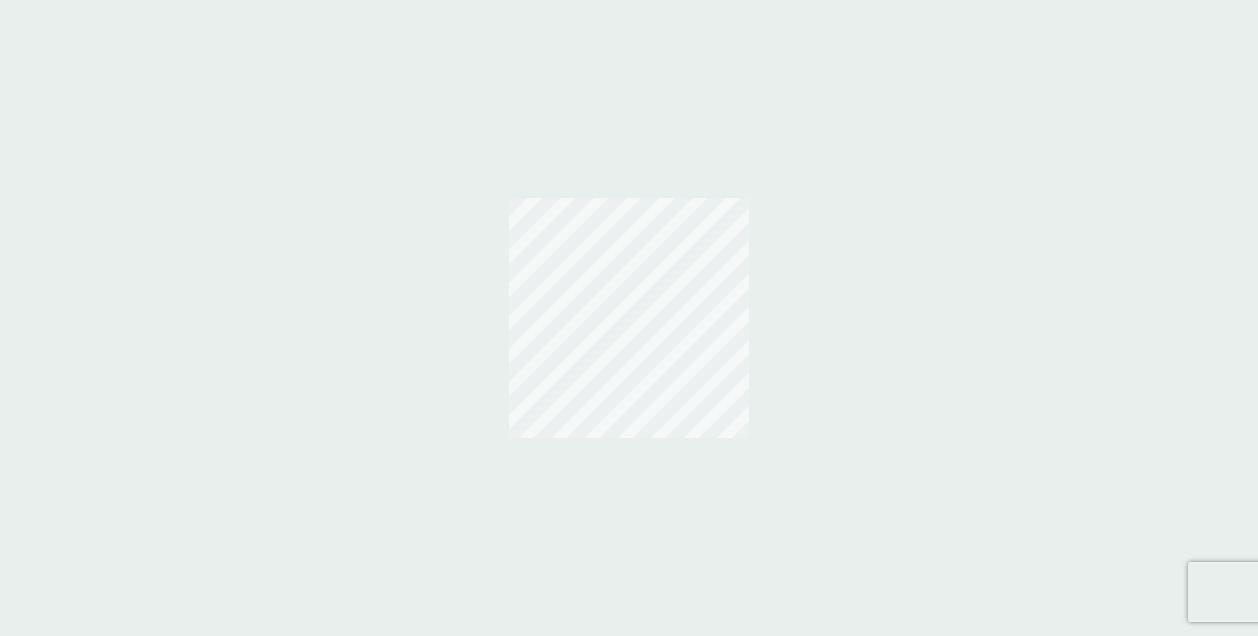 scroll, scrollTop: 0, scrollLeft: 0, axis: both 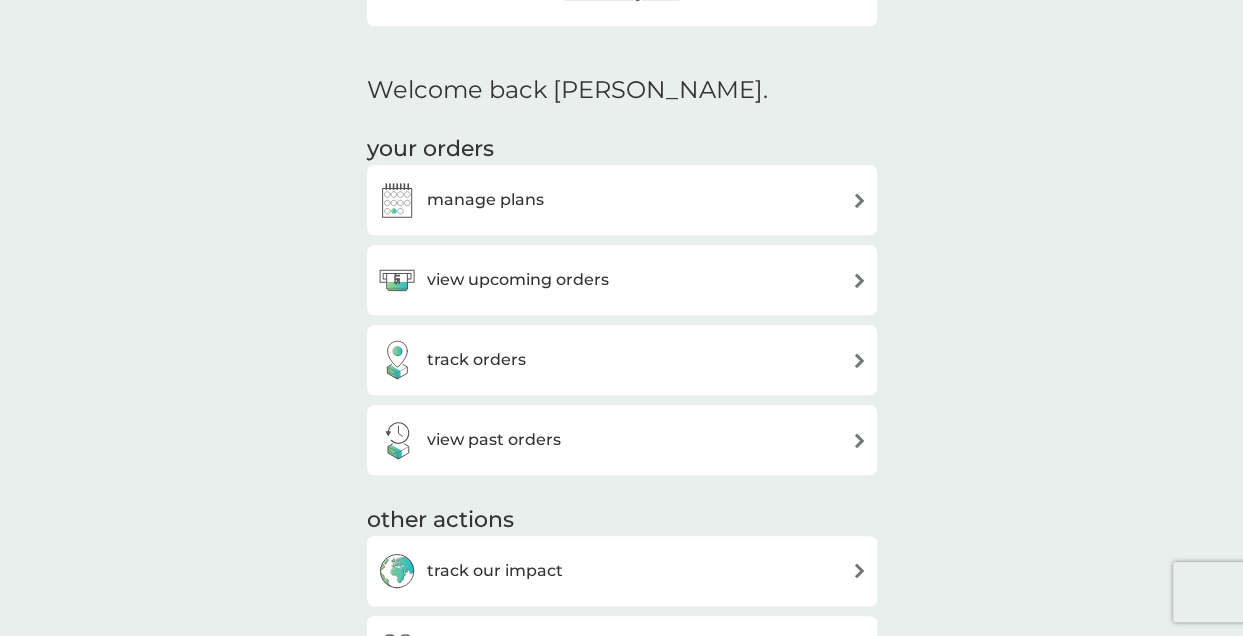 click on "manage plans" at bounding box center (622, 200) 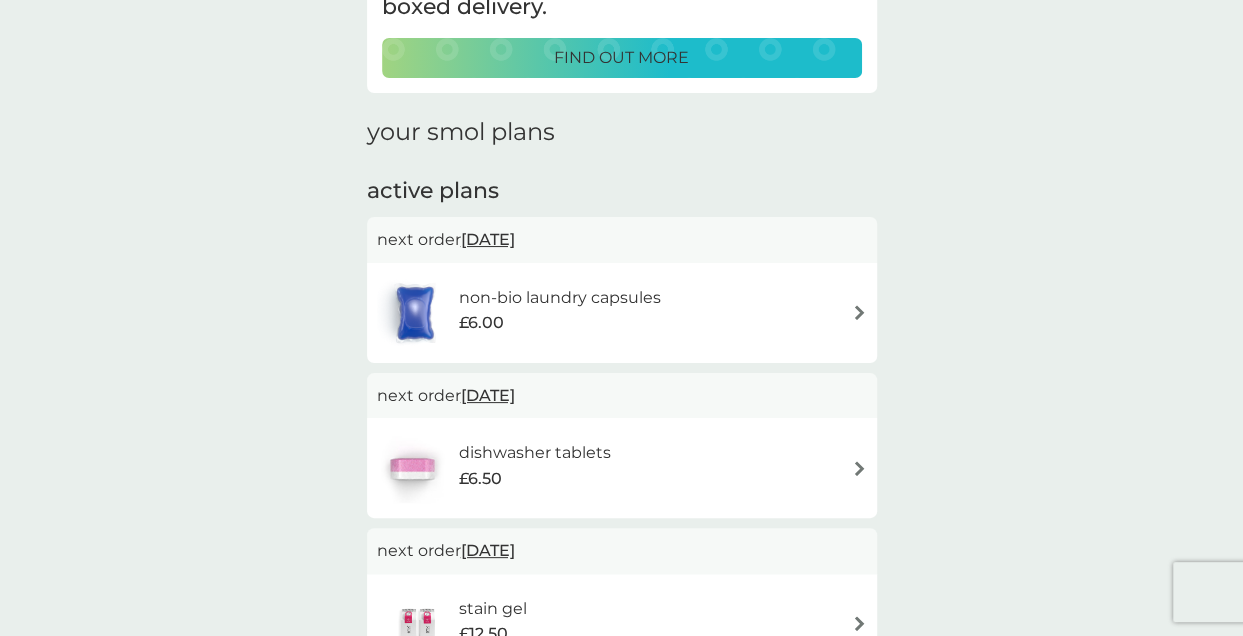 scroll, scrollTop: 300, scrollLeft: 0, axis: vertical 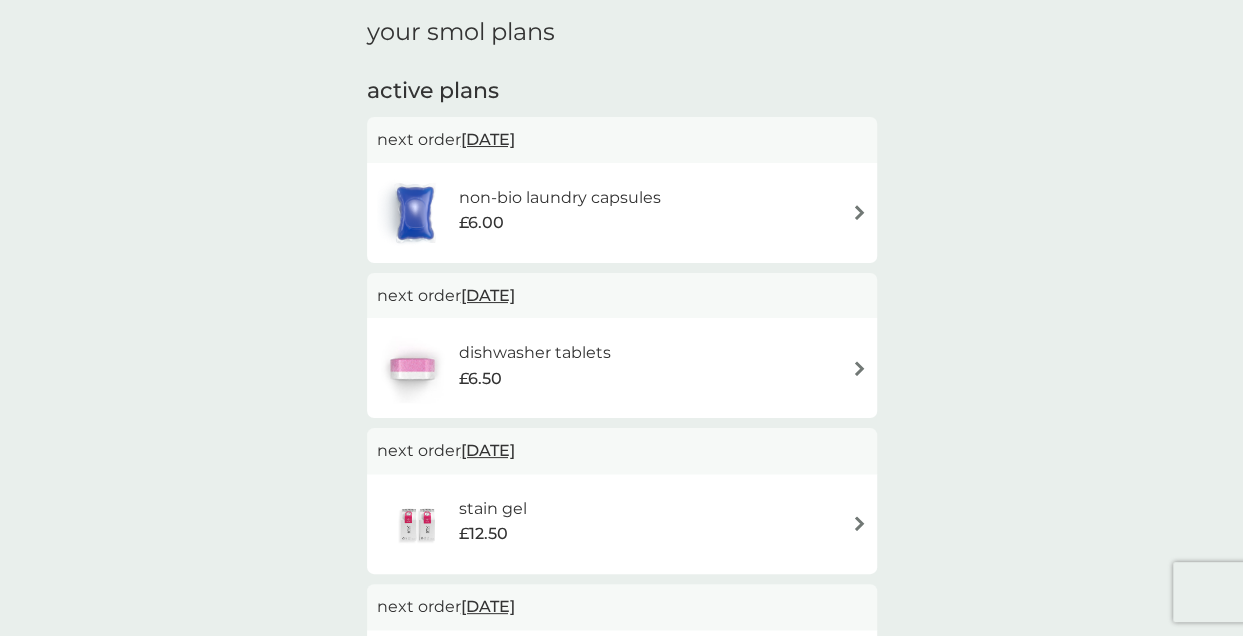 click at bounding box center [859, 212] 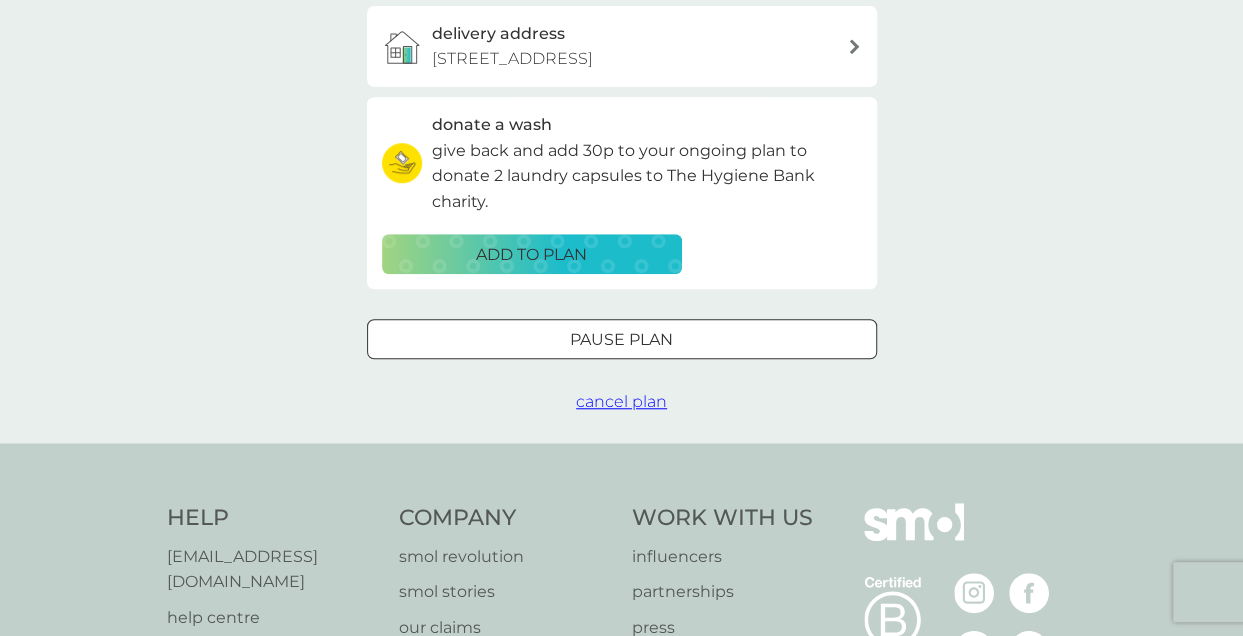 scroll, scrollTop: 500, scrollLeft: 0, axis: vertical 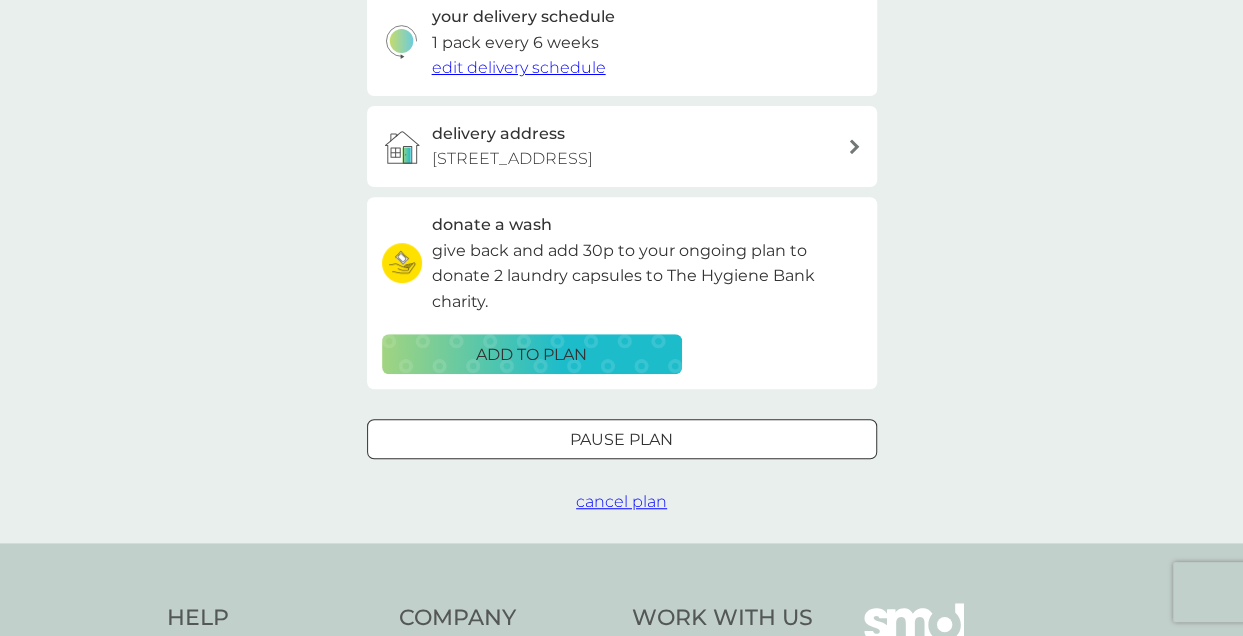 click on "Pause plan" at bounding box center (622, 440) 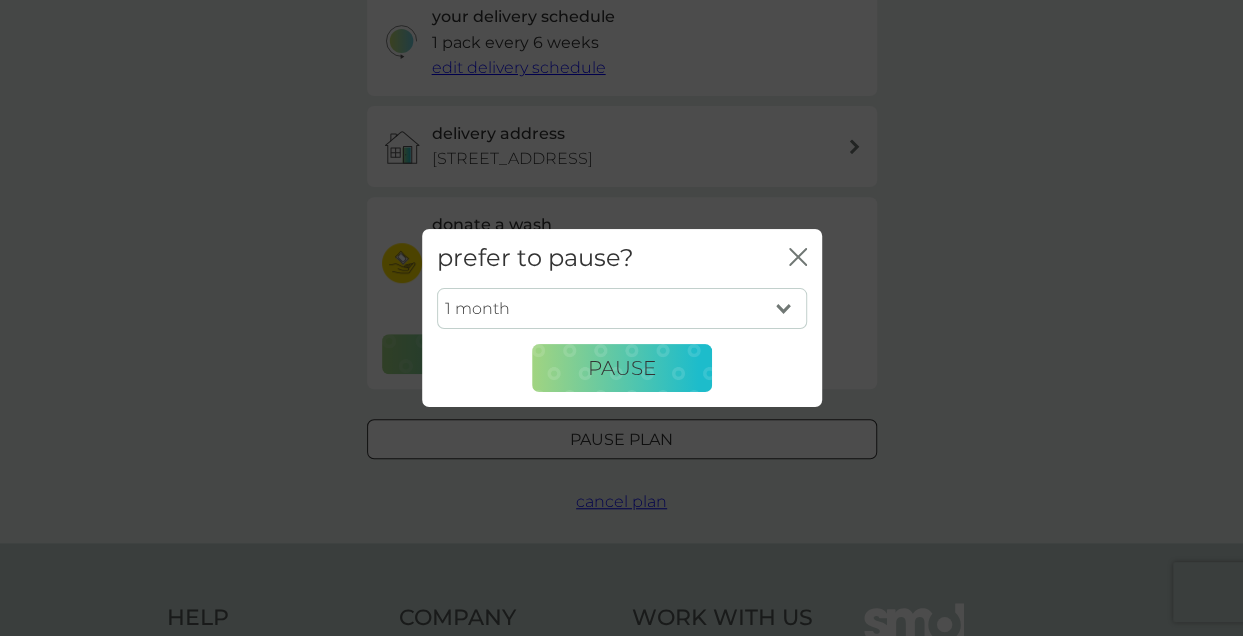 click on "1 month 2 months 3 months 4 months 5 months 6 months" at bounding box center (622, 309) 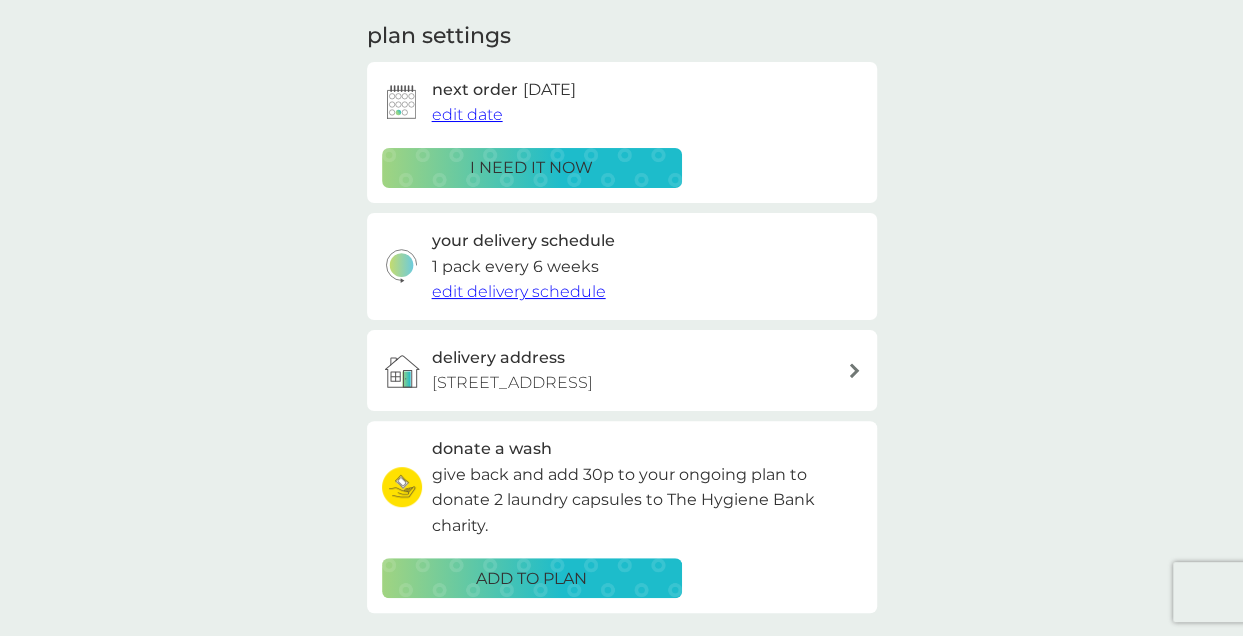 scroll, scrollTop: 300, scrollLeft: 0, axis: vertical 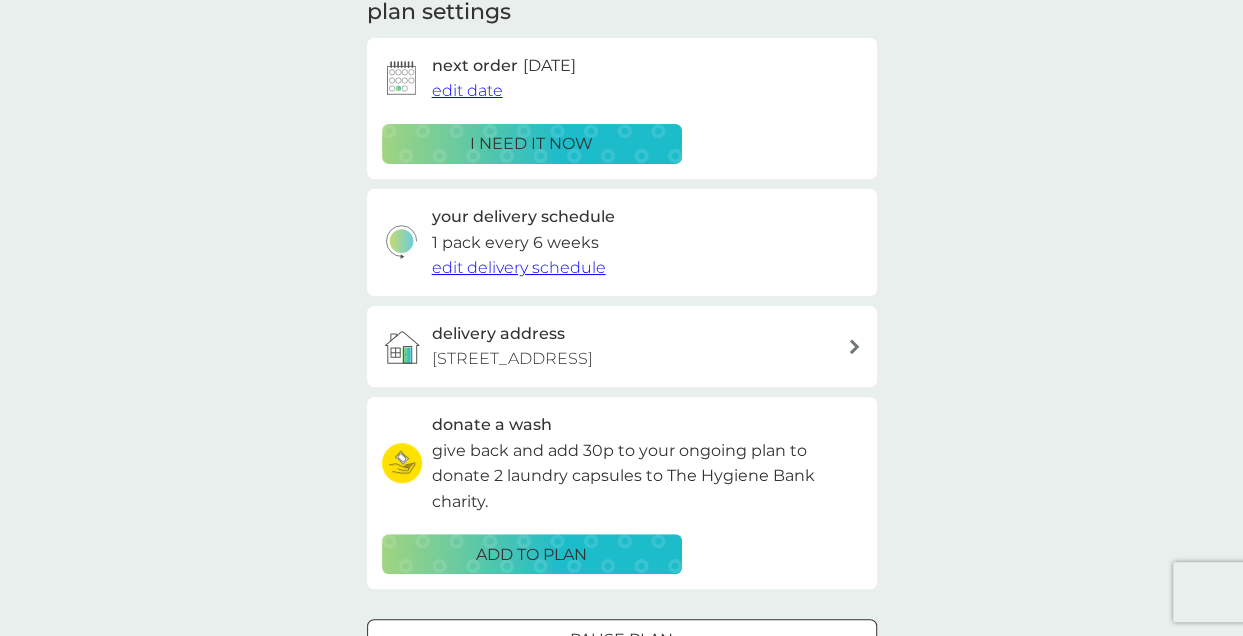 click on "edit delivery schedule" at bounding box center (519, 267) 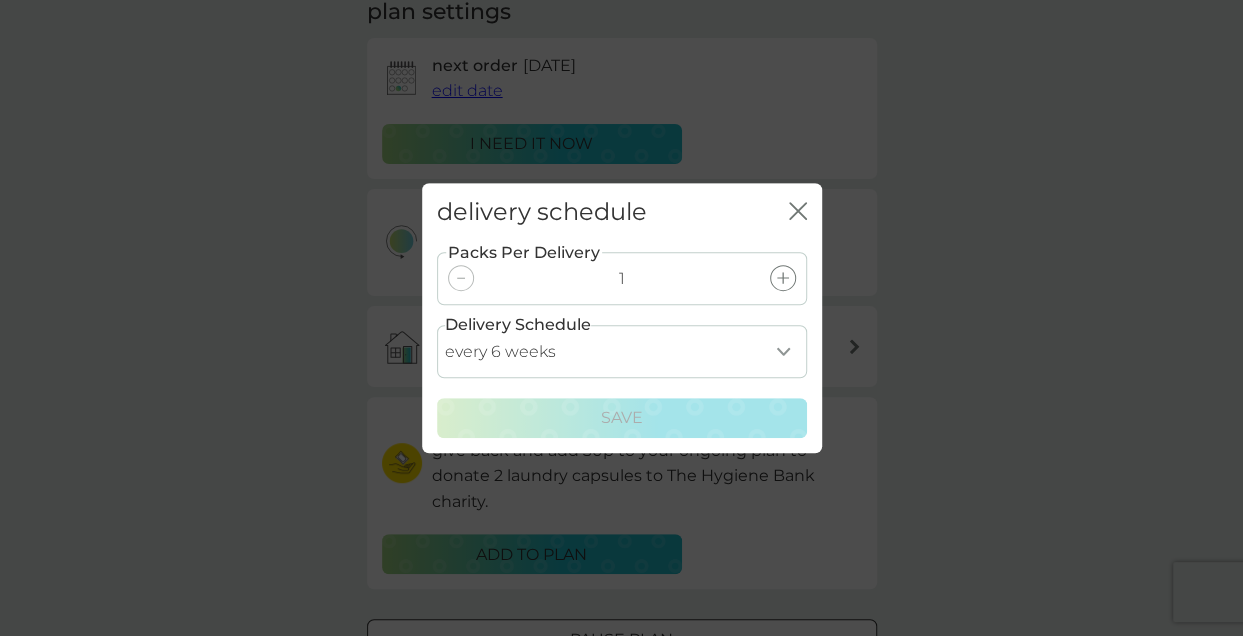 click on "every 1 week every 2 weeks every 3 weeks every 4 weeks every 5 weeks every 6 weeks every 7 weeks every 8 weeks every 9 weeks every 10 weeks every 11 weeks every 12 weeks every 13 weeks every 14 weeks every 15 weeks every 16 weeks every 17 weeks" at bounding box center (622, 351) 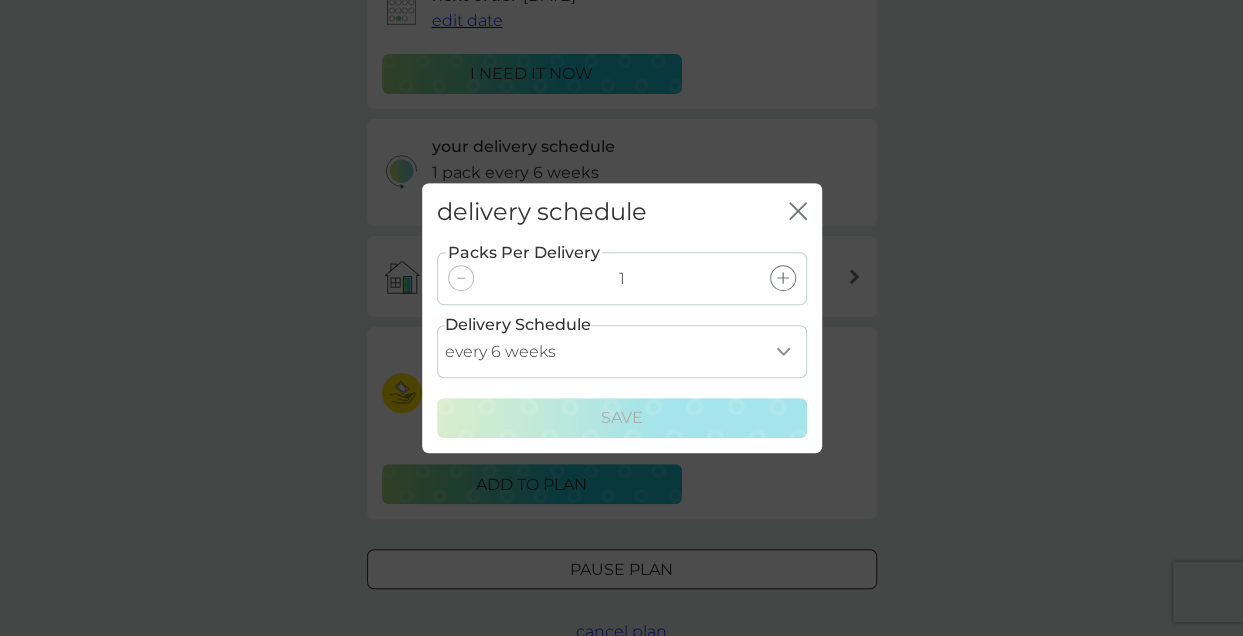 scroll, scrollTop: 400, scrollLeft: 0, axis: vertical 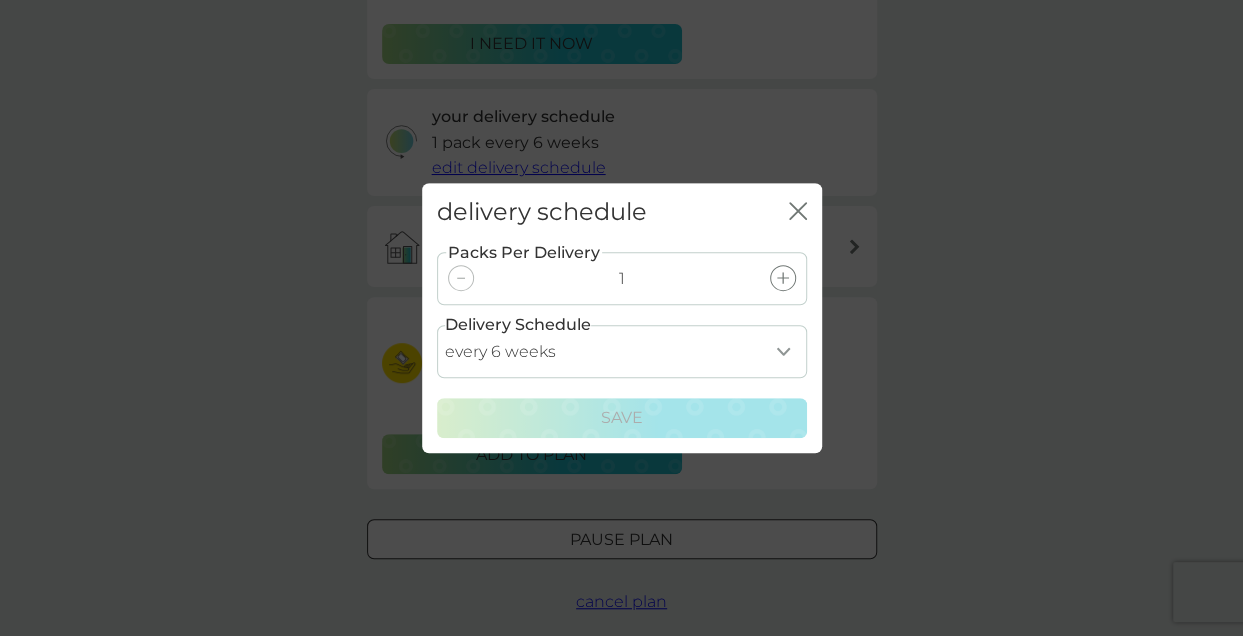 click on "delivery schedule close Packs Per Delivery 1 Delivery Schedule every 1 week every 2 weeks every 3 weeks every 4 weeks every 5 weeks every 6 weeks every 7 weeks every 8 weeks every 9 weeks every 10 weeks every 11 weeks every 12 weeks every 13 weeks every 14 weeks every 15 weeks every 16 weeks every 17 weeks Save" at bounding box center (621, 318) 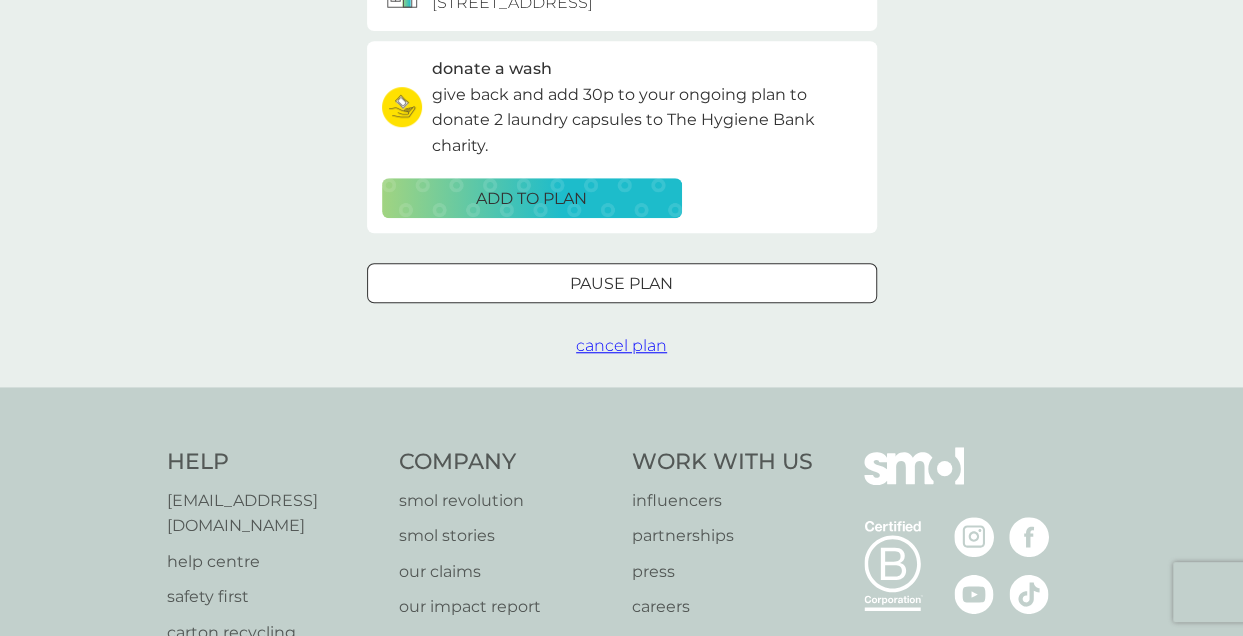 scroll, scrollTop: 700, scrollLeft: 0, axis: vertical 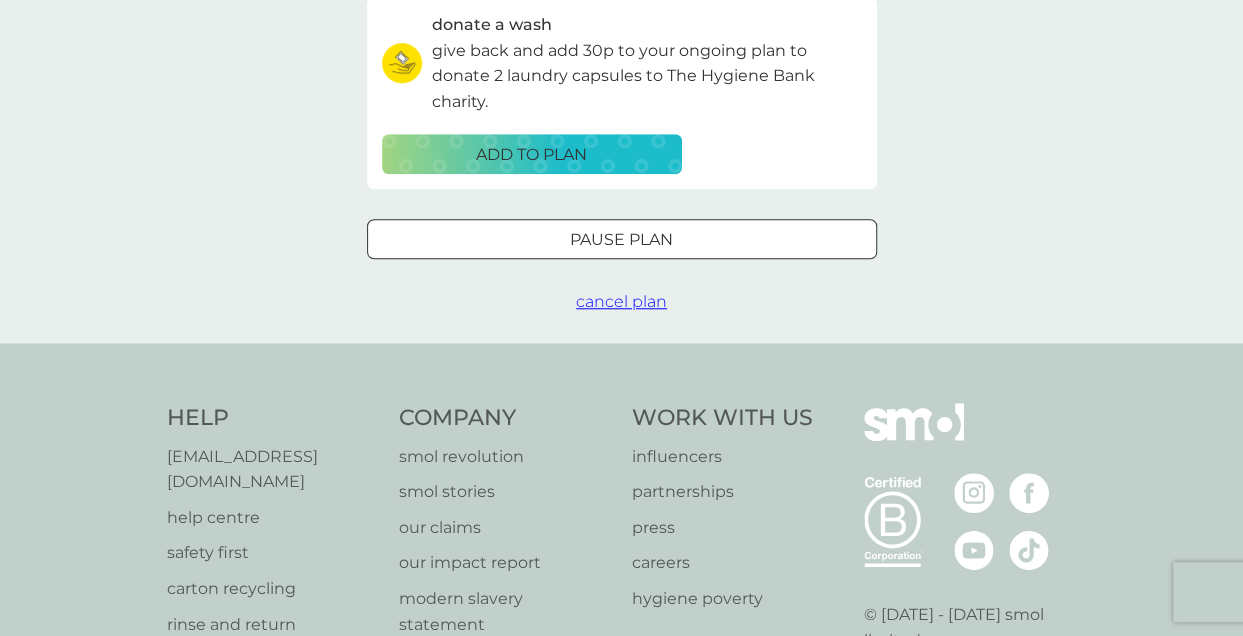 click on "cancel plan" at bounding box center [621, 301] 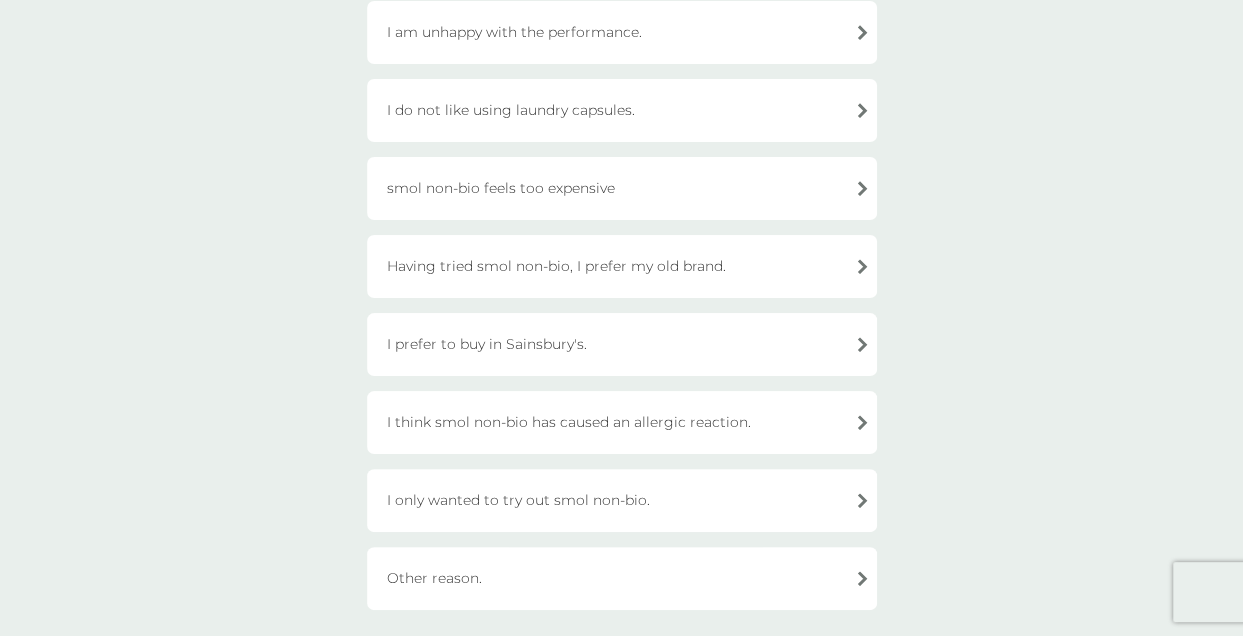 scroll, scrollTop: 500, scrollLeft: 0, axis: vertical 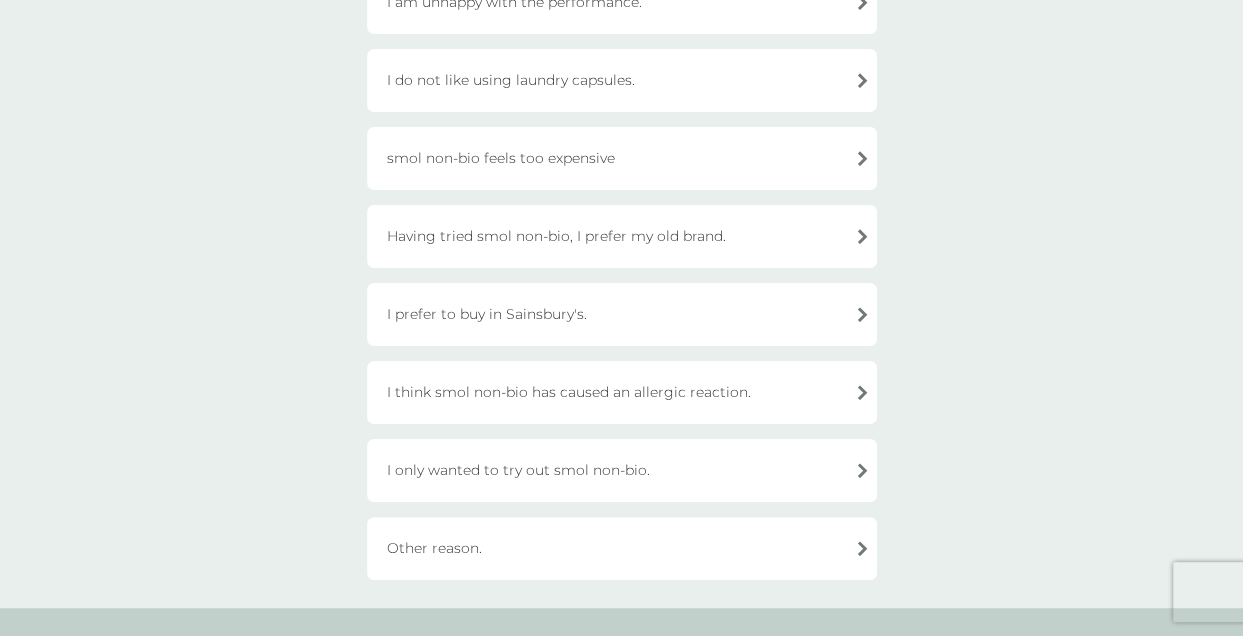 click on "Other reason." at bounding box center [622, 548] 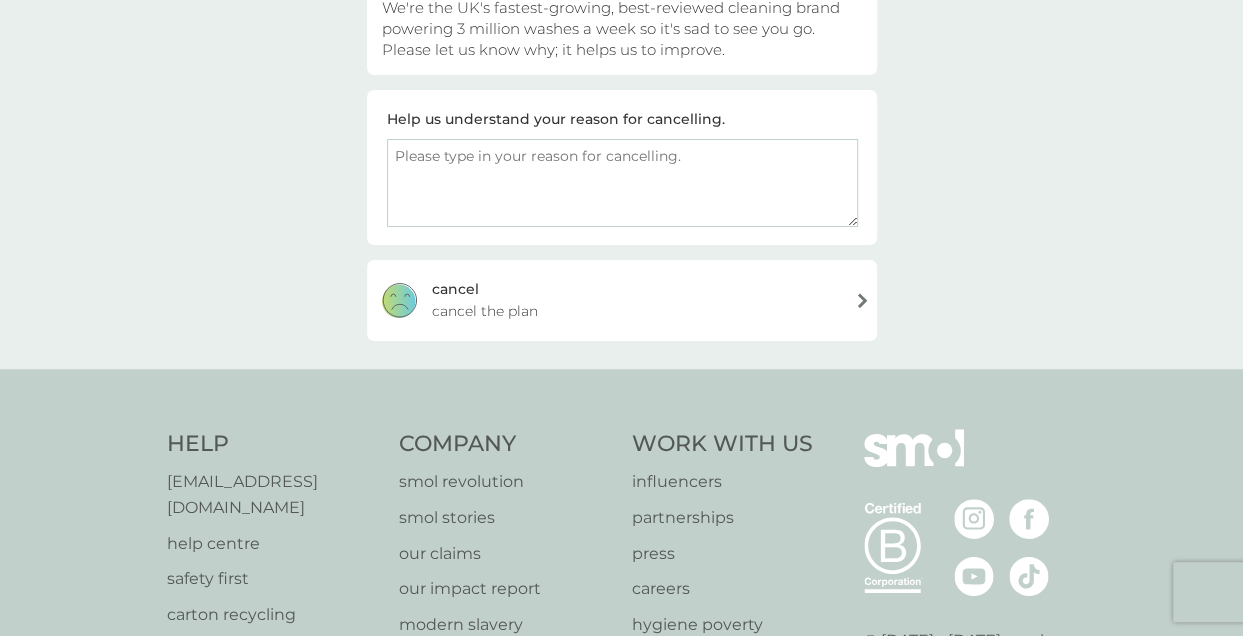 scroll, scrollTop: 237, scrollLeft: 0, axis: vertical 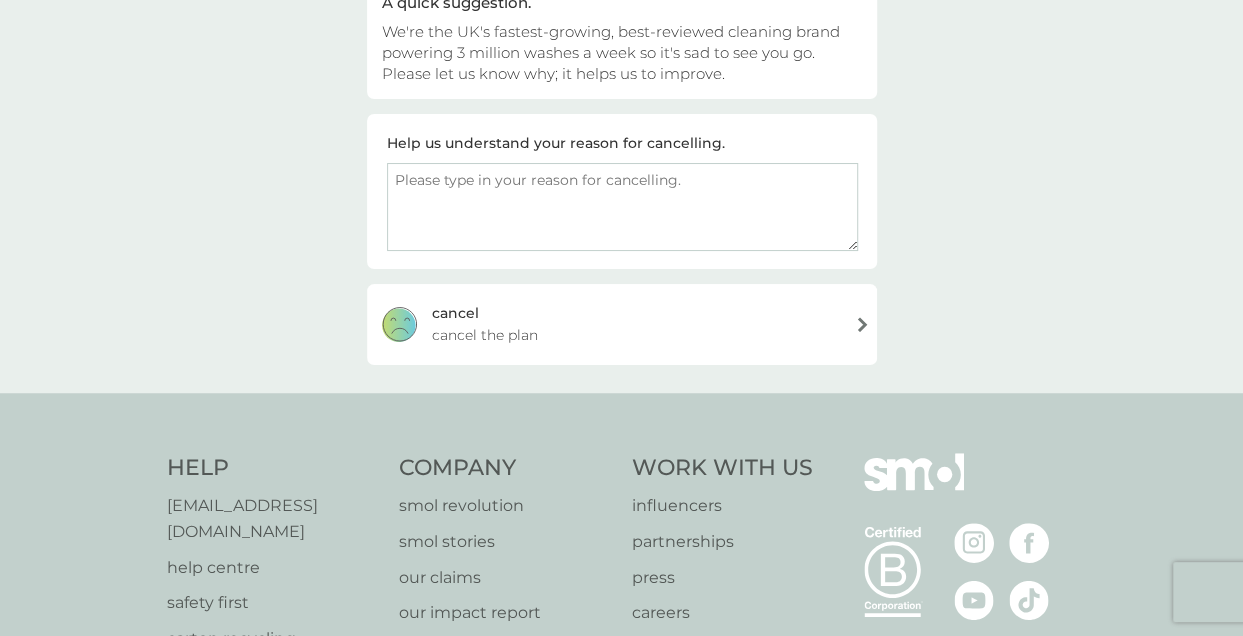 click at bounding box center (622, 207) 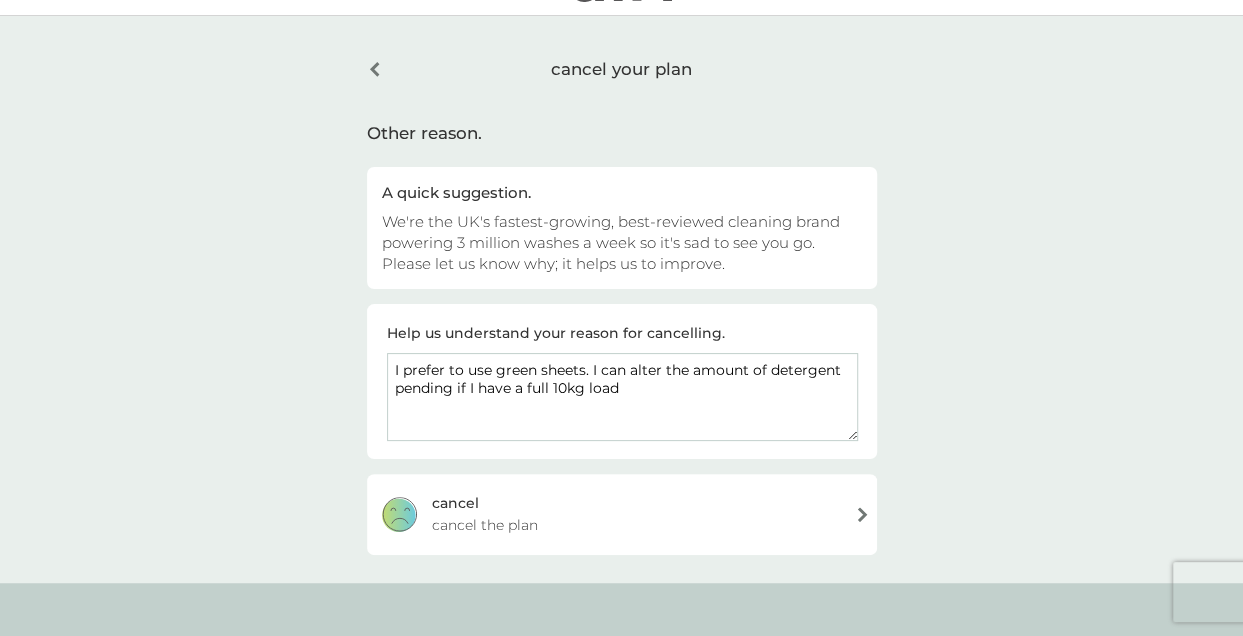 scroll, scrollTop: 37, scrollLeft: 0, axis: vertical 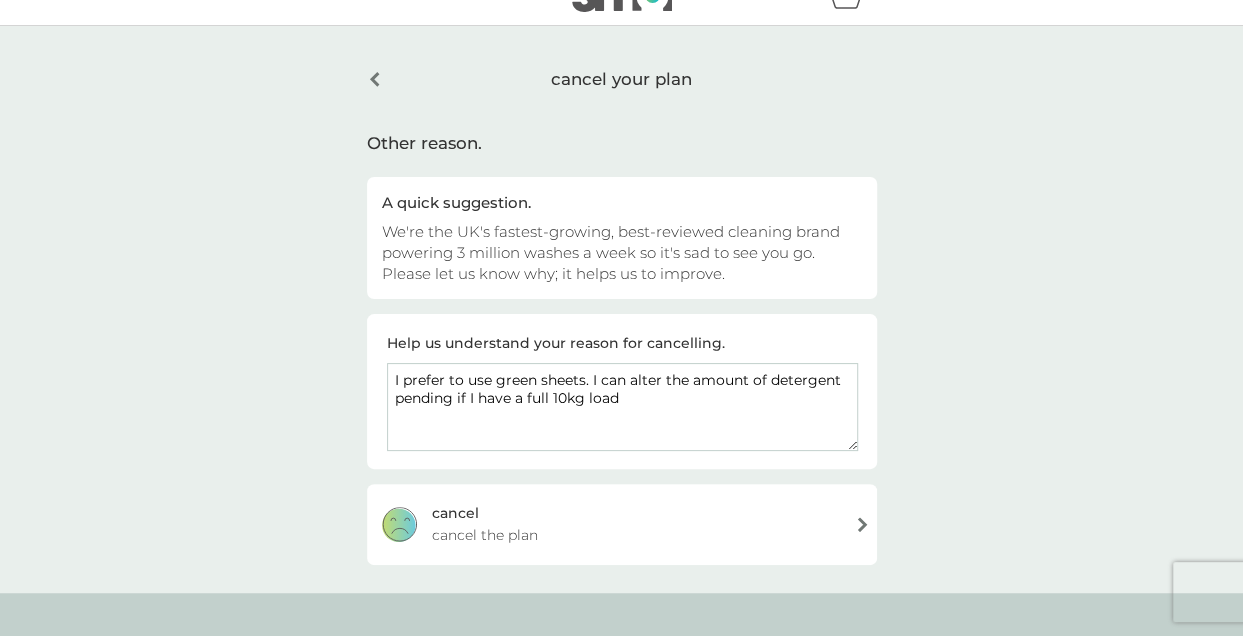 type on "I prefer to use green sheets. I can alter the amount of detergent pending if I have a full 10kg load" 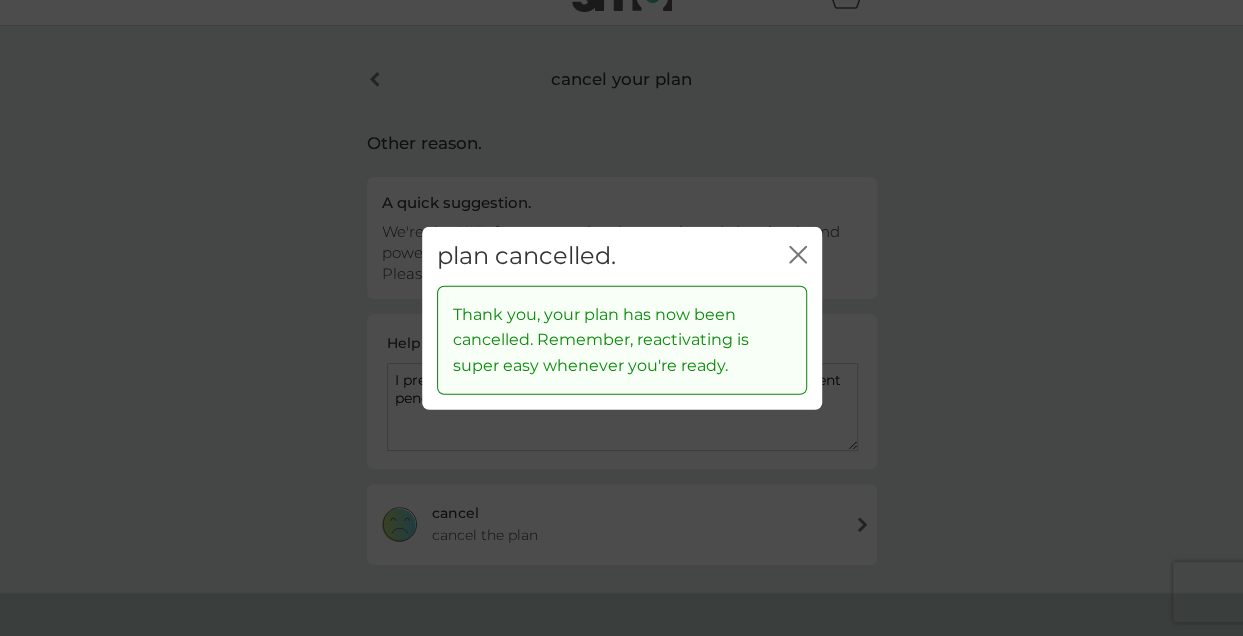 click on "close" 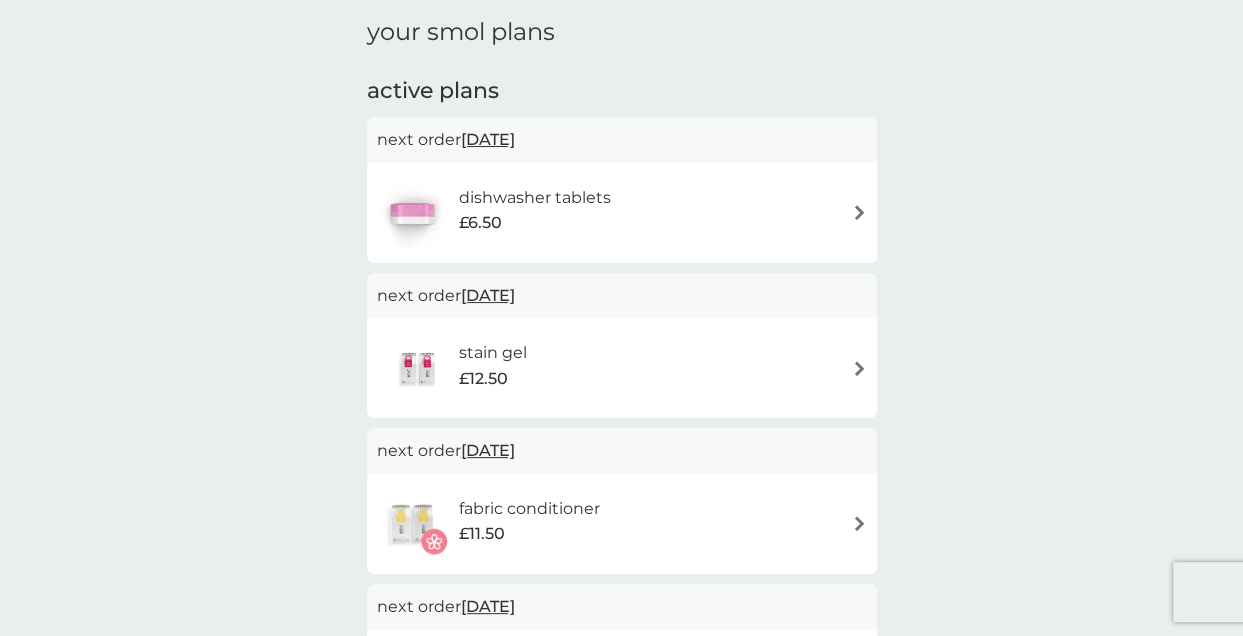 scroll, scrollTop: 400, scrollLeft: 0, axis: vertical 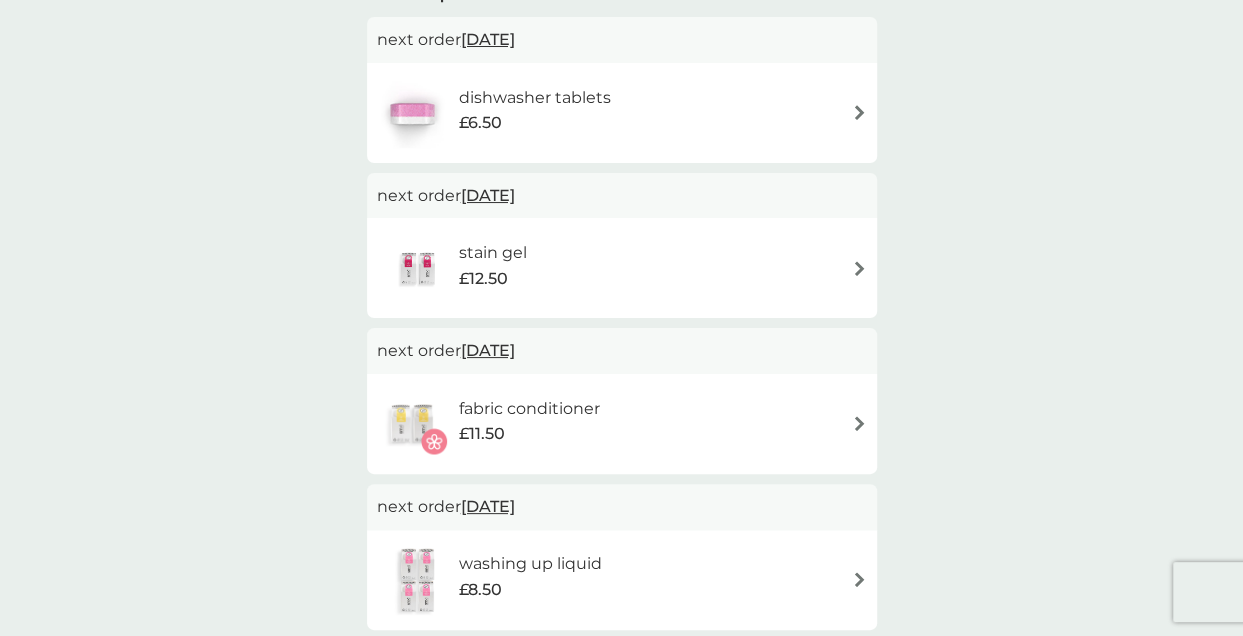 click at bounding box center [859, 268] 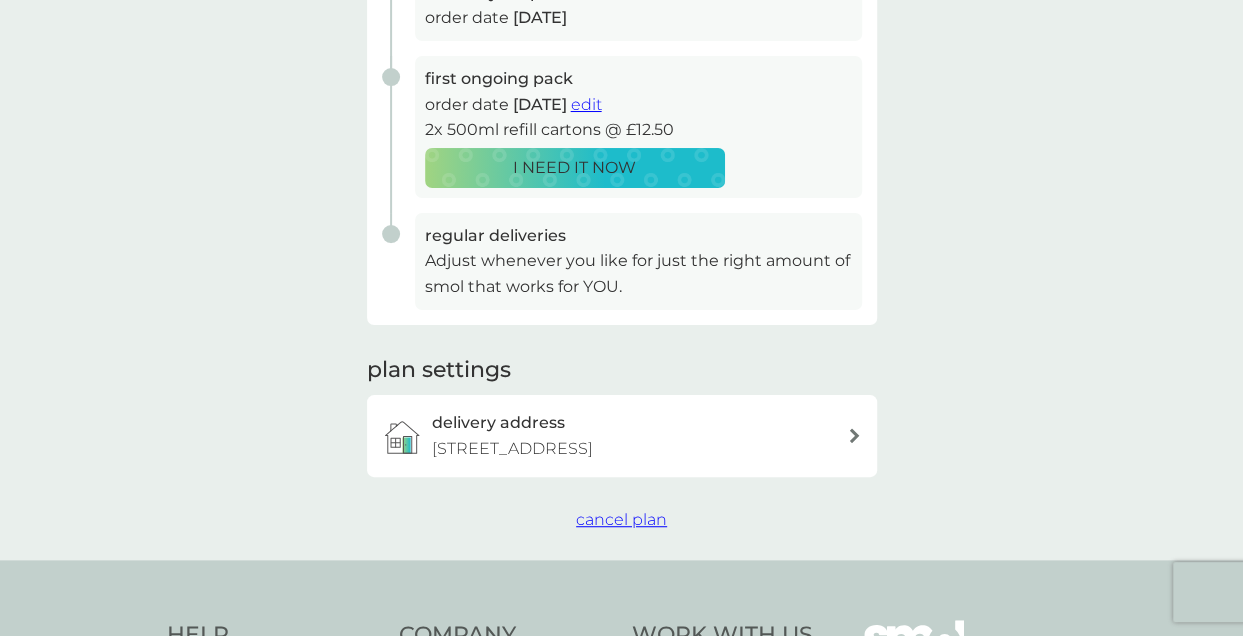 scroll, scrollTop: 500, scrollLeft: 0, axis: vertical 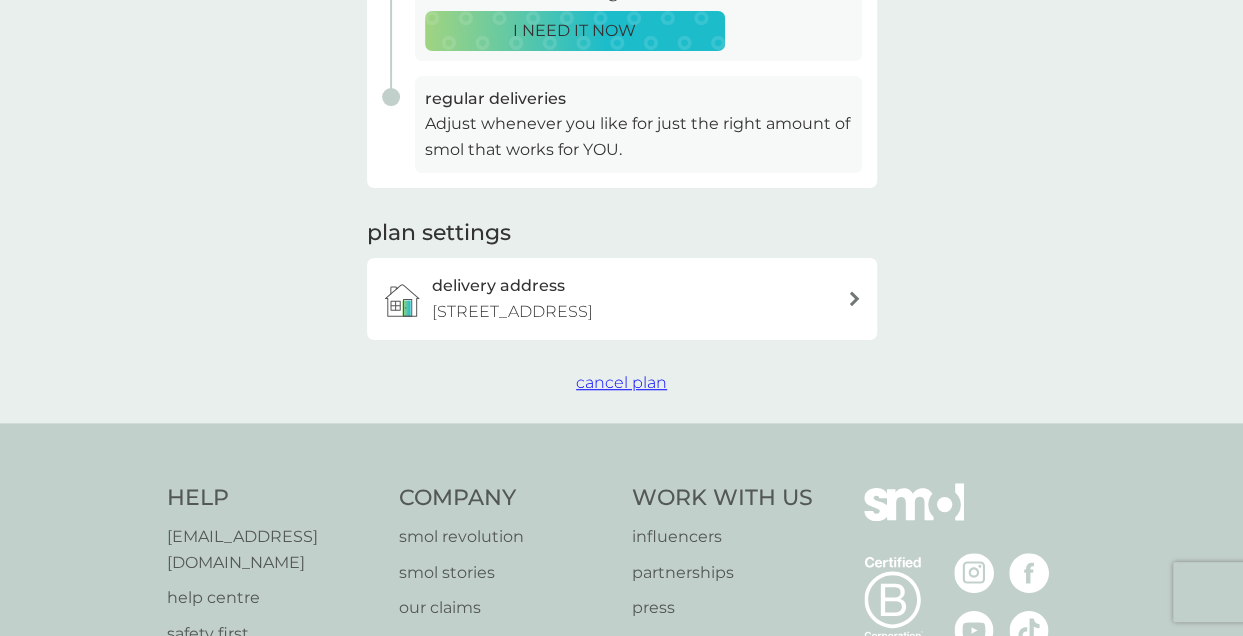 click on "cancel plan" at bounding box center (621, 382) 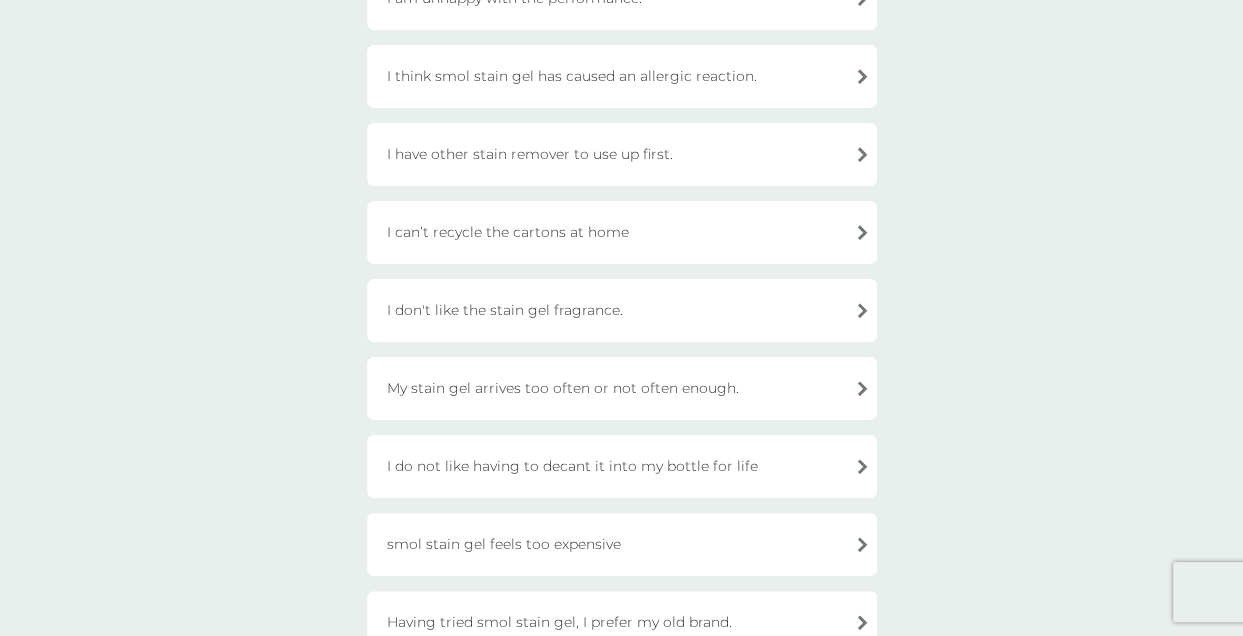 scroll, scrollTop: 300, scrollLeft: 0, axis: vertical 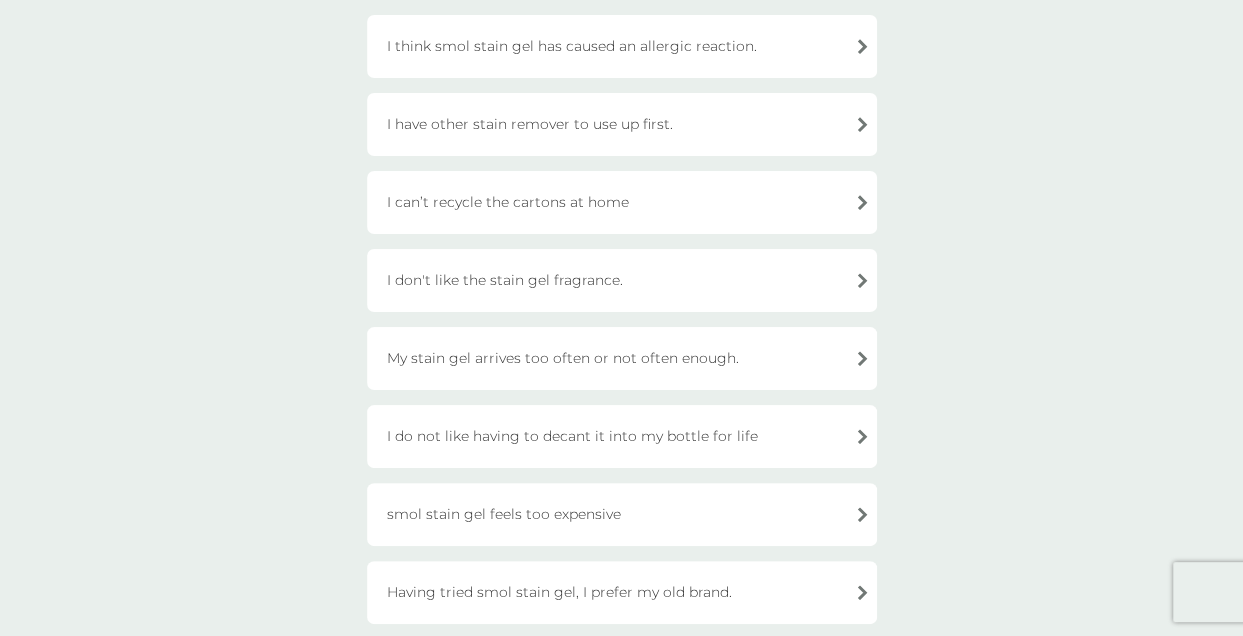 click on "My stain gel arrives too often or not often enough." at bounding box center (622, 358) 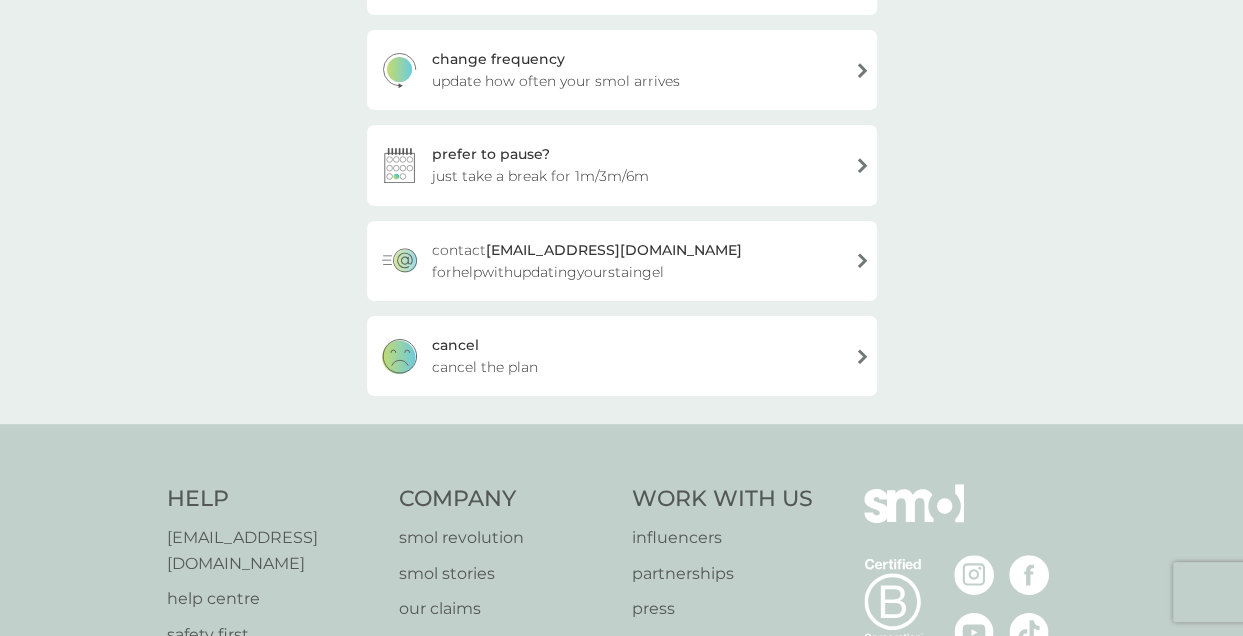 click on "cancel the plan" at bounding box center [485, 367] 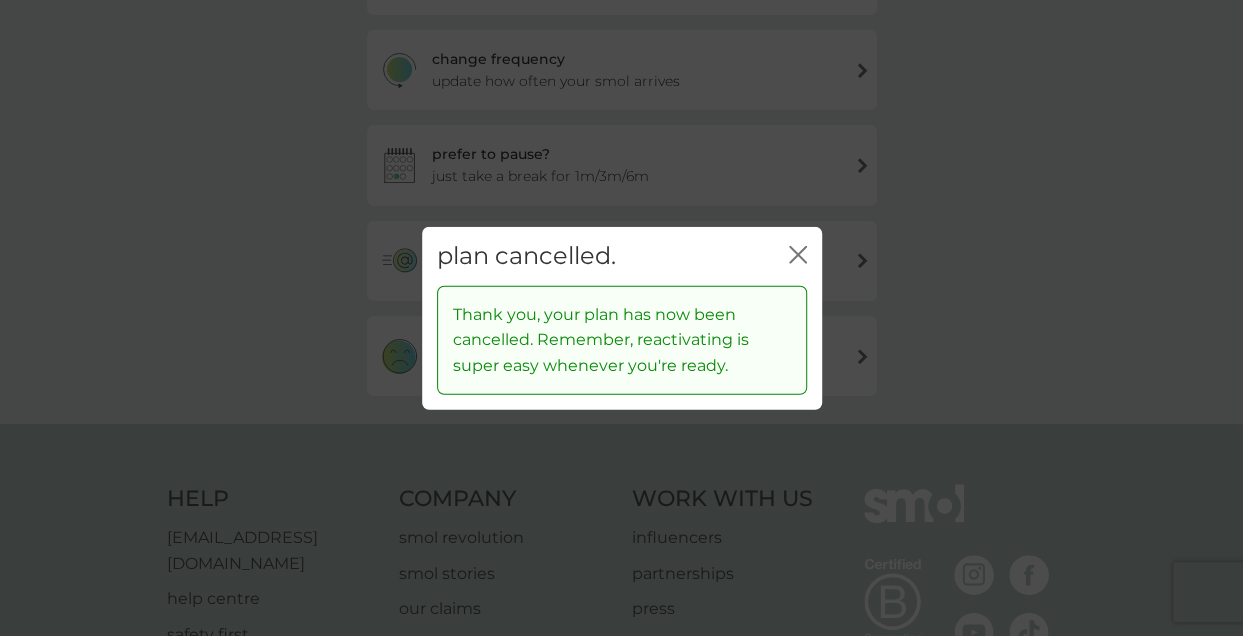 click on "close" 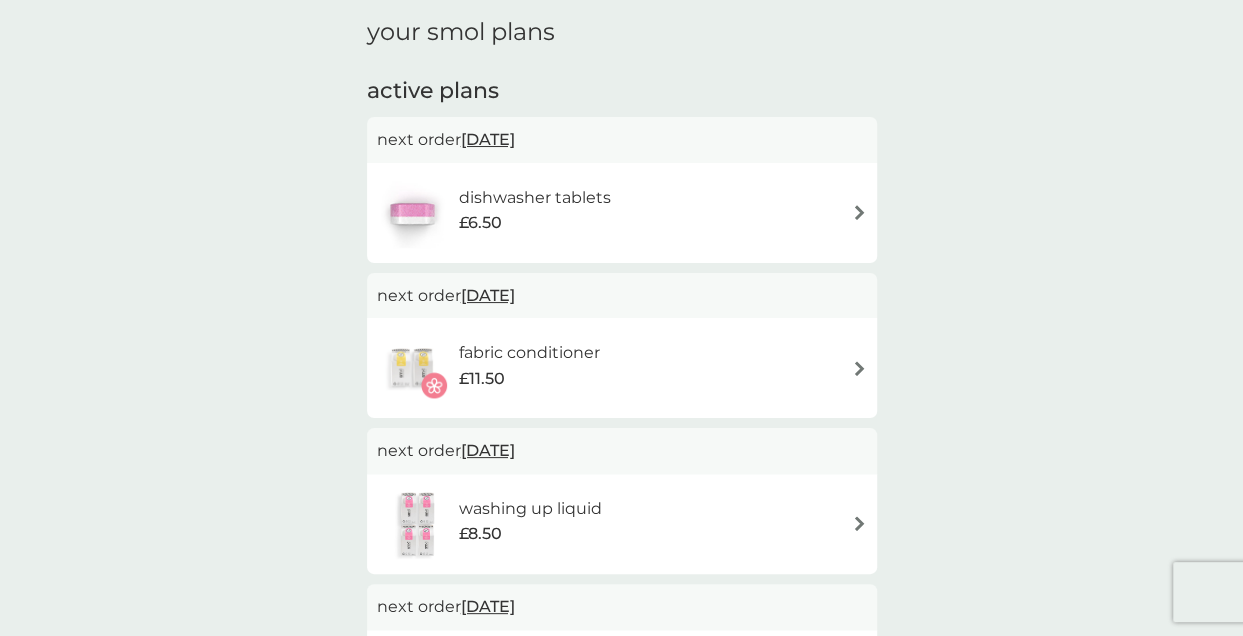 scroll, scrollTop: 400, scrollLeft: 0, axis: vertical 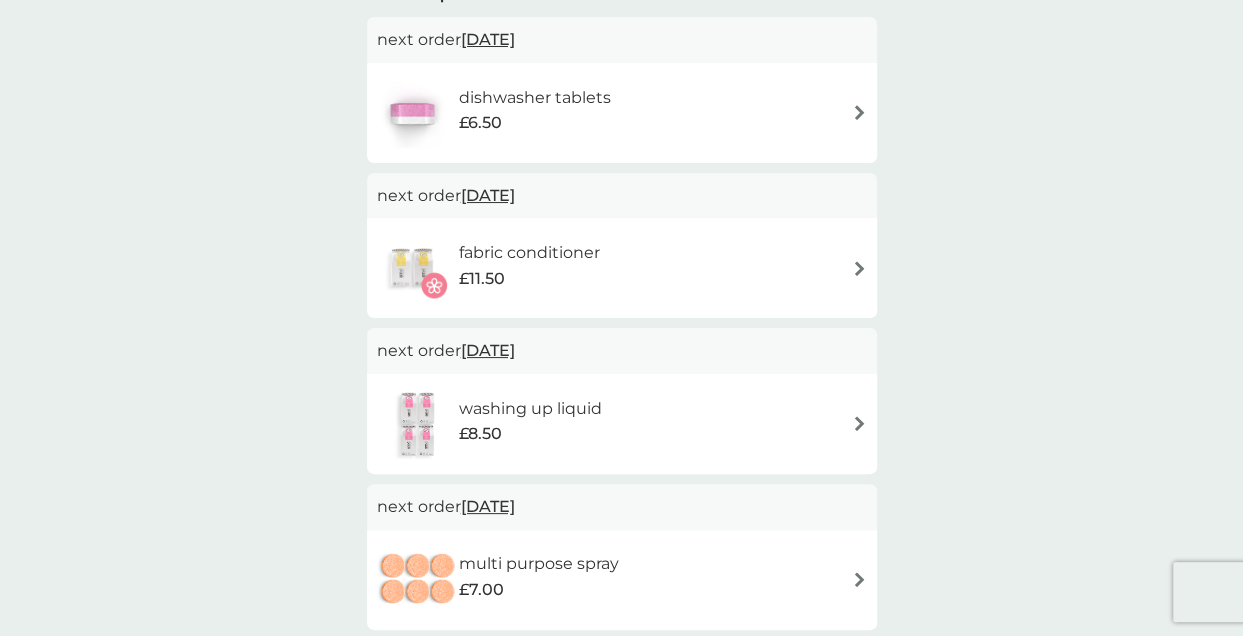 click on "£11.50" at bounding box center (528, 279) 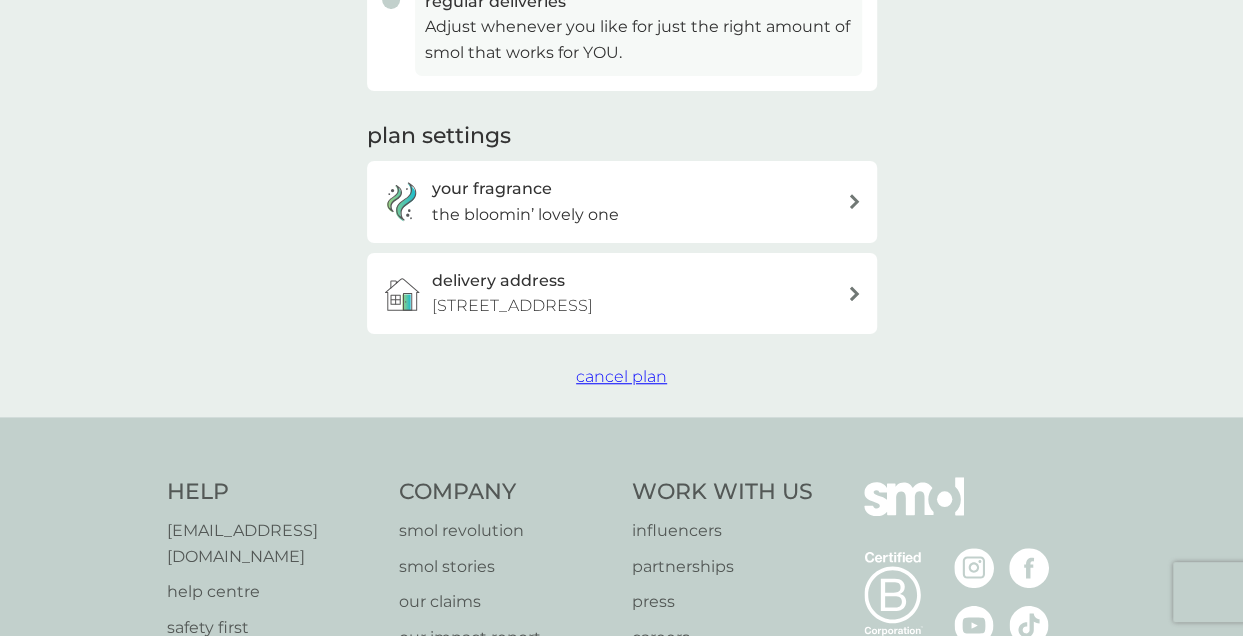 scroll, scrollTop: 600, scrollLeft: 0, axis: vertical 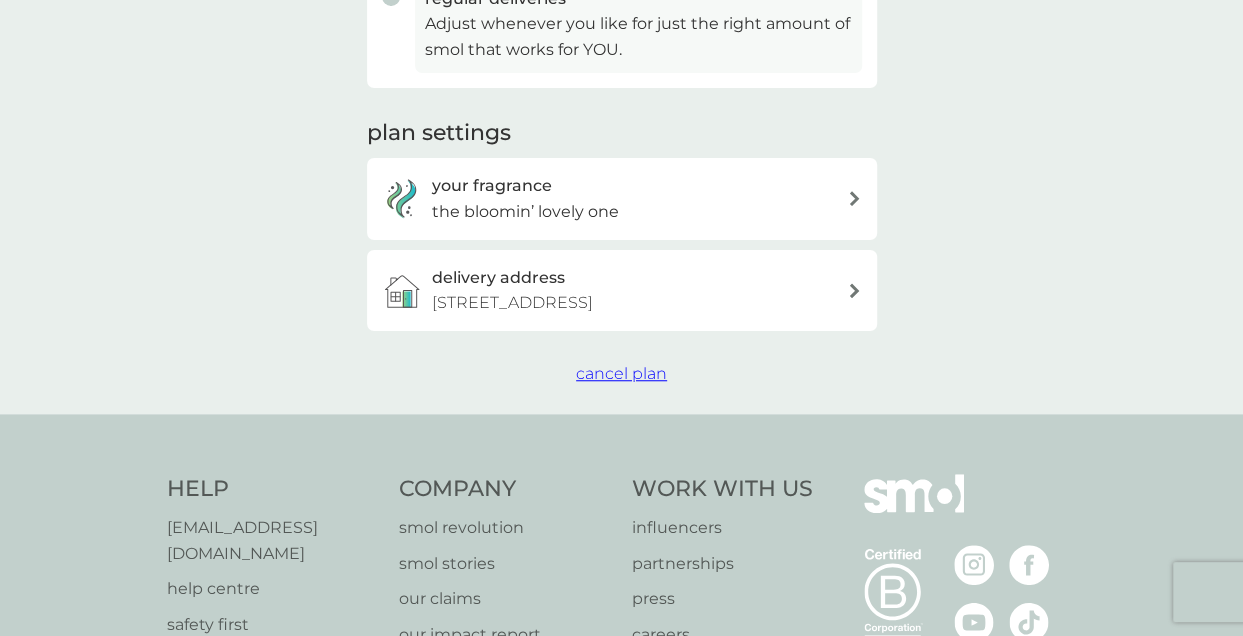 click on "cancel plan" at bounding box center (621, 373) 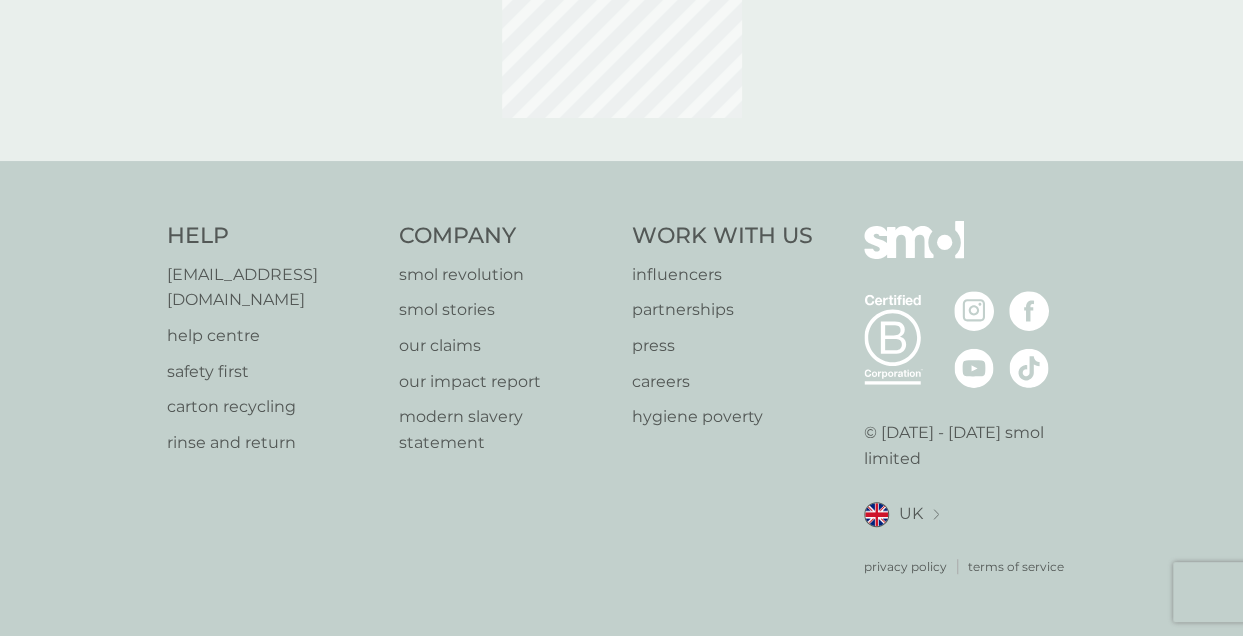 scroll, scrollTop: 0, scrollLeft: 0, axis: both 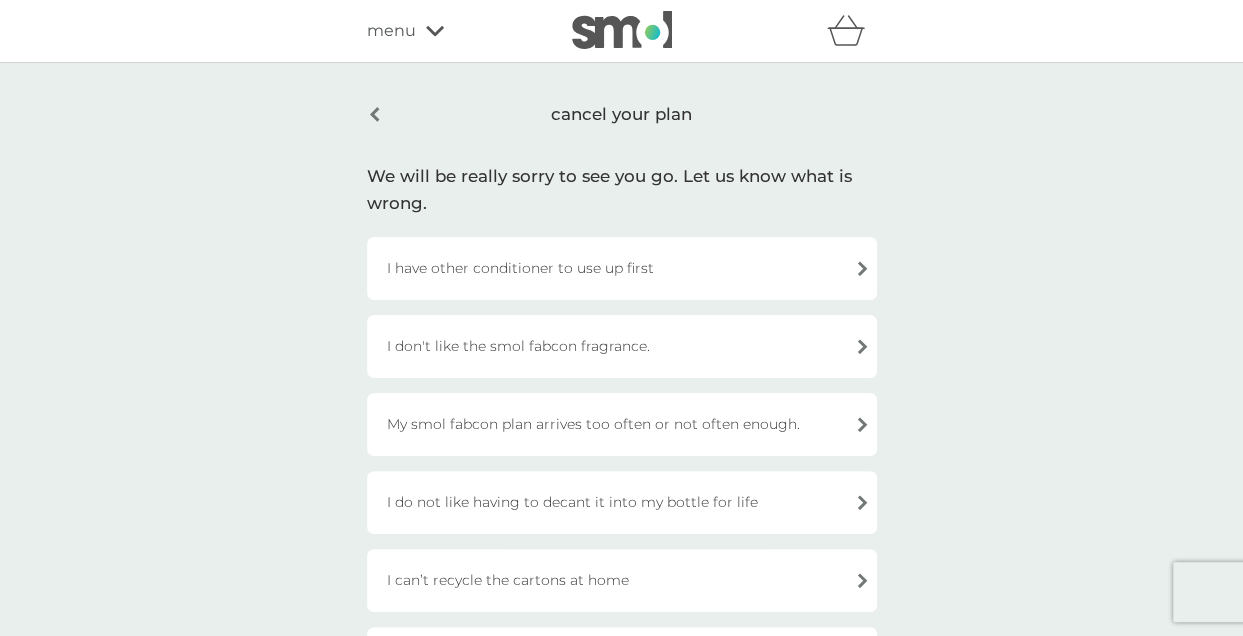 click on "I have other conditioner to use up first" at bounding box center [622, 268] 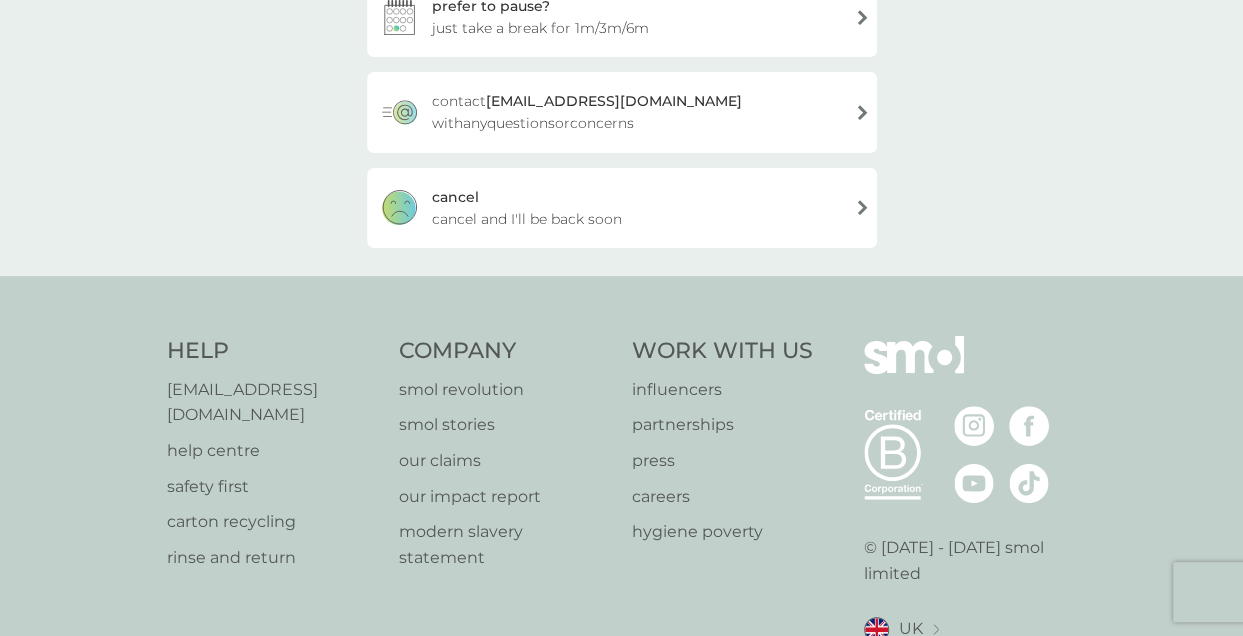 scroll, scrollTop: 400, scrollLeft: 0, axis: vertical 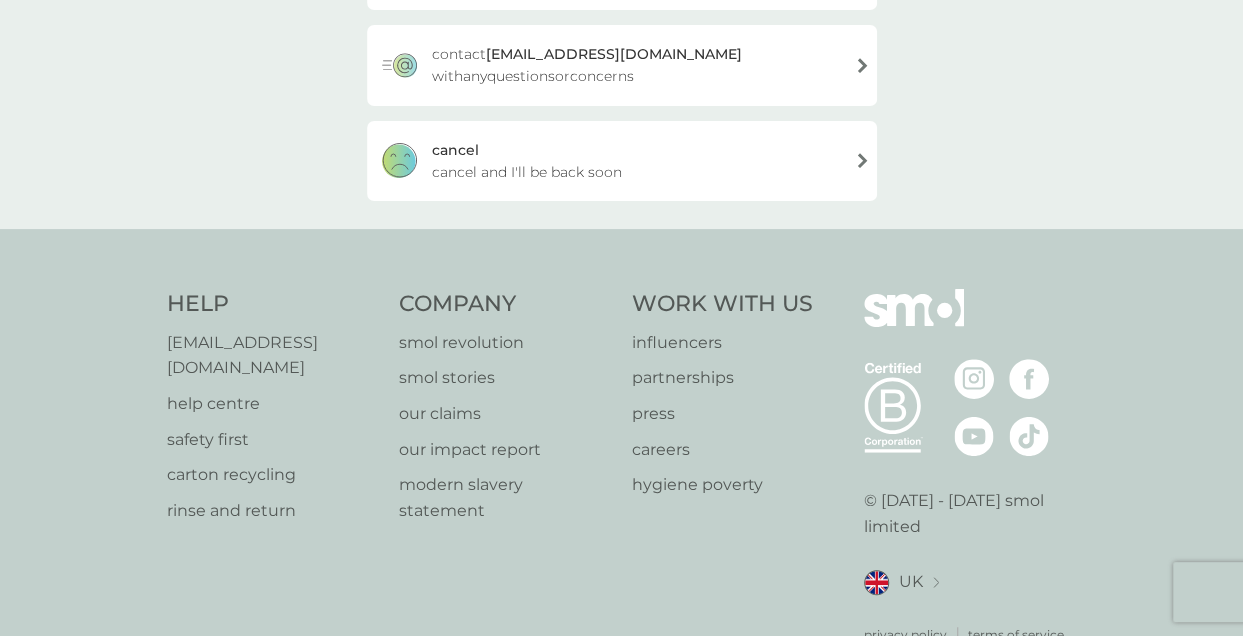 click on "cancel and I'll be back soon" at bounding box center (527, 172) 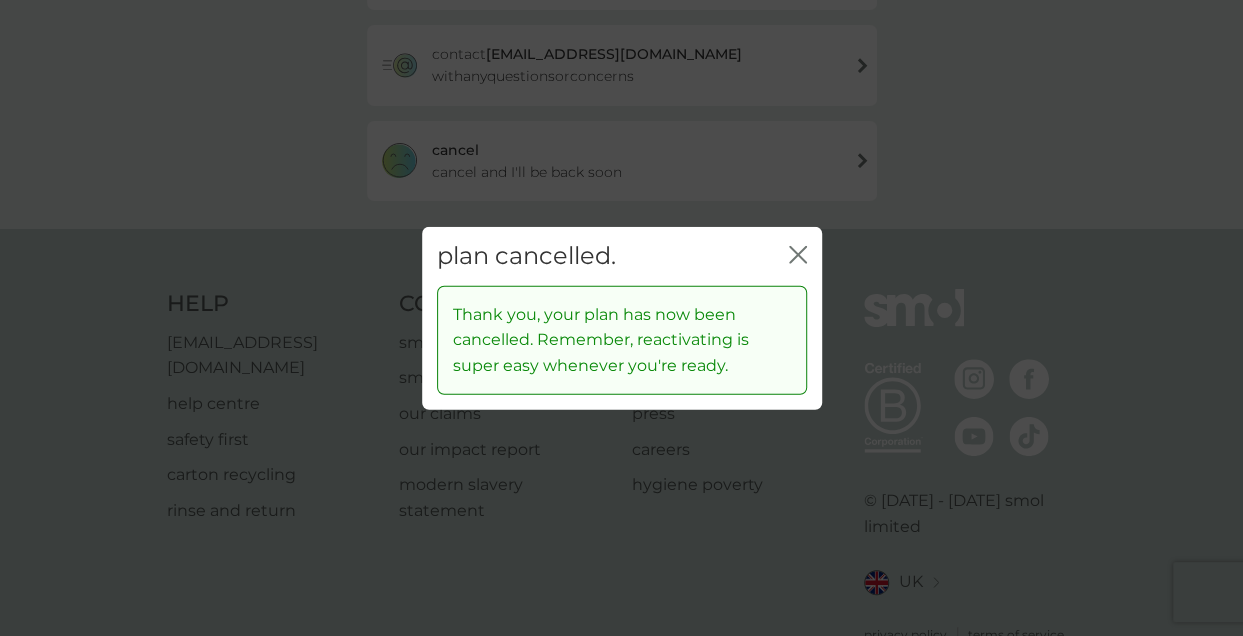 click on "close" 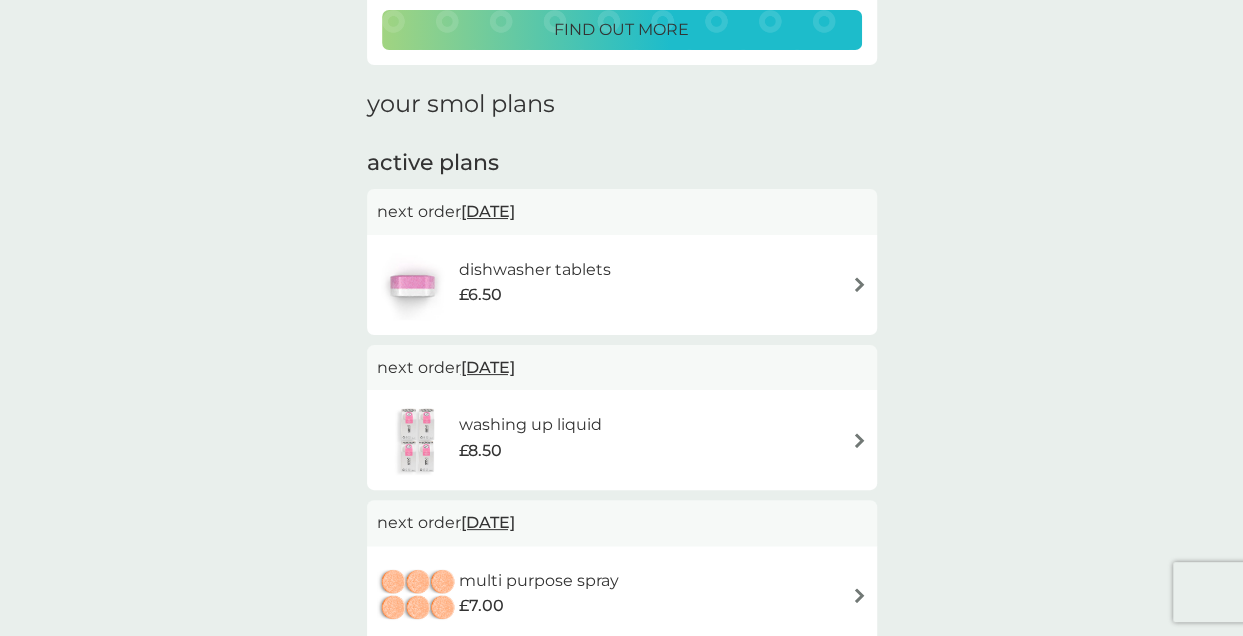scroll, scrollTop: 300, scrollLeft: 0, axis: vertical 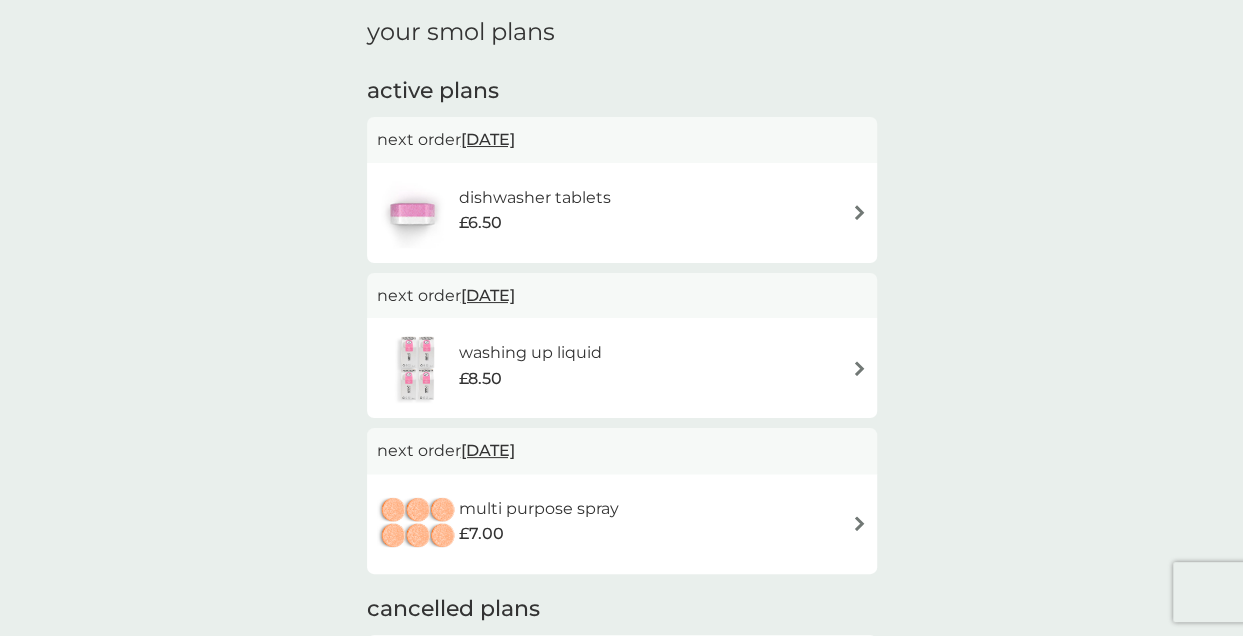 click on "dishwasher tablets £6.50" at bounding box center (622, 213) 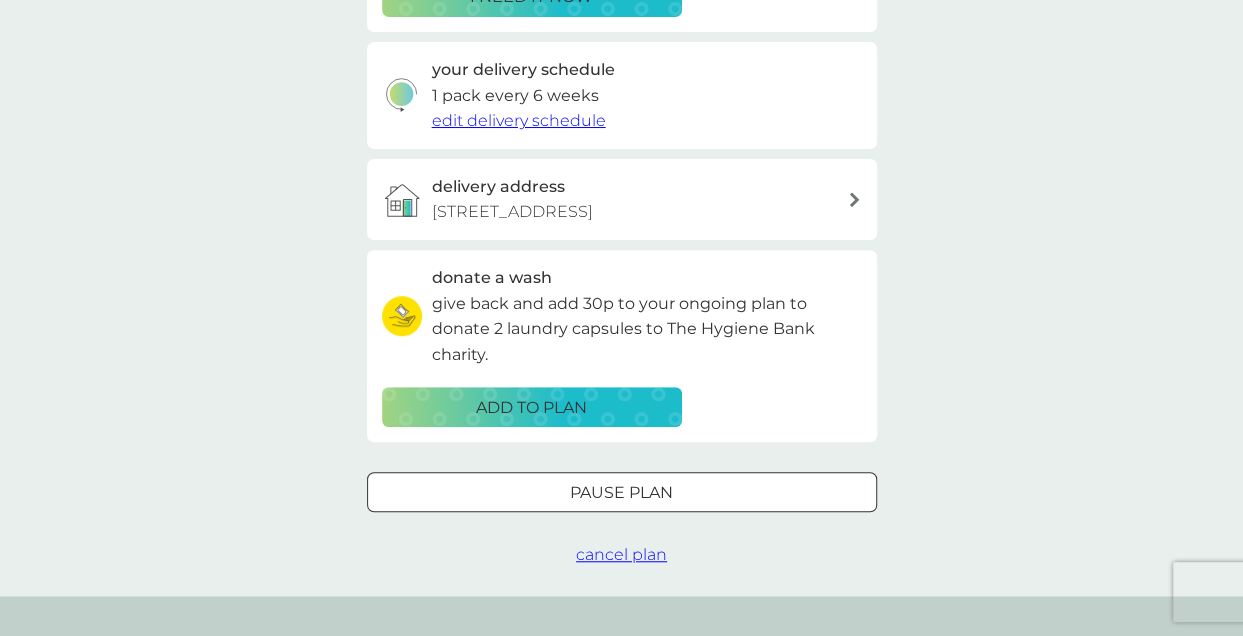 scroll, scrollTop: 500, scrollLeft: 0, axis: vertical 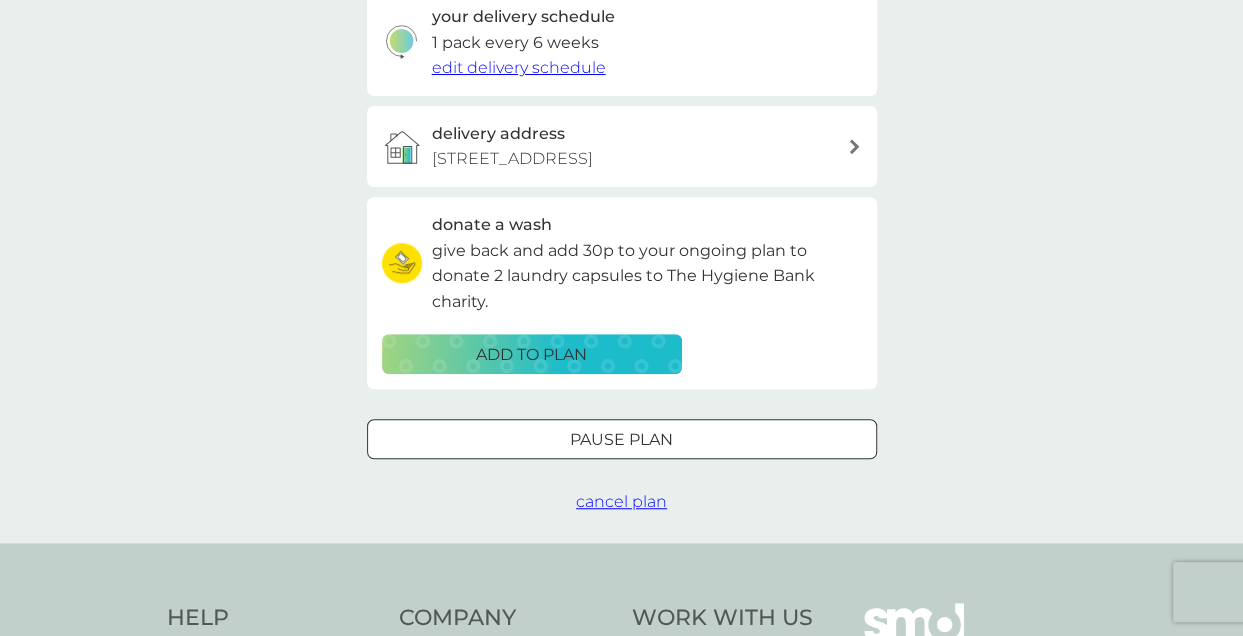 click on "cancel plan" at bounding box center [621, 501] 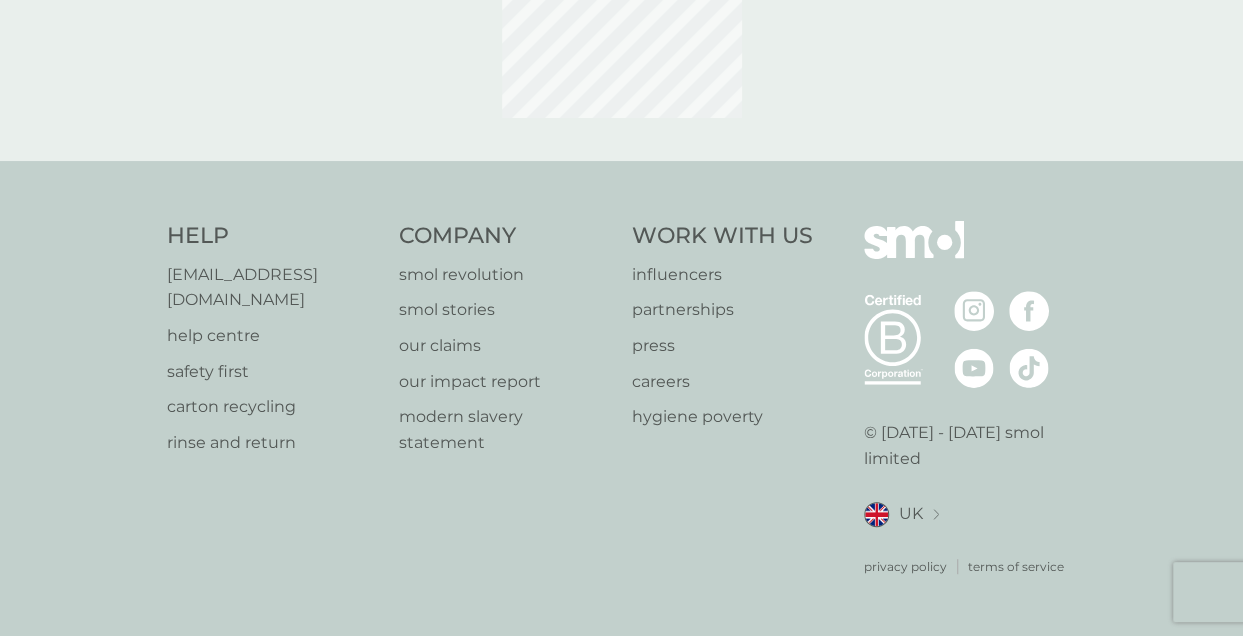 scroll, scrollTop: 0, scrollLeft: 0, axis: both 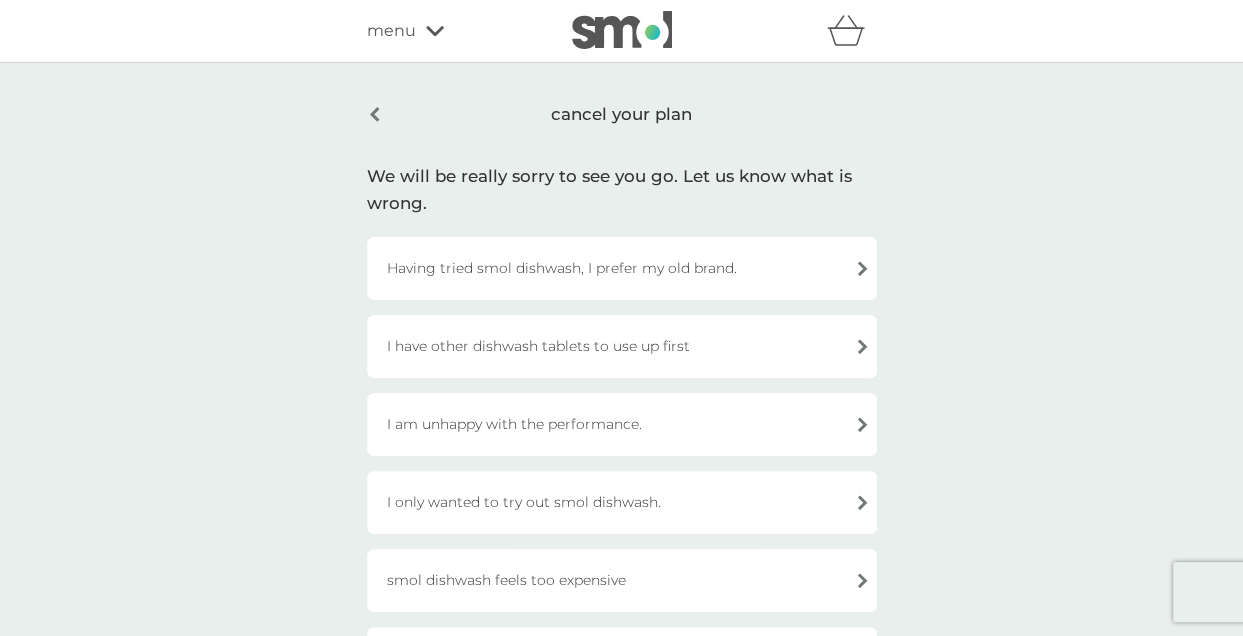 click on "I have other dishwash tablets to use up first" at bounding box center (622, 346) 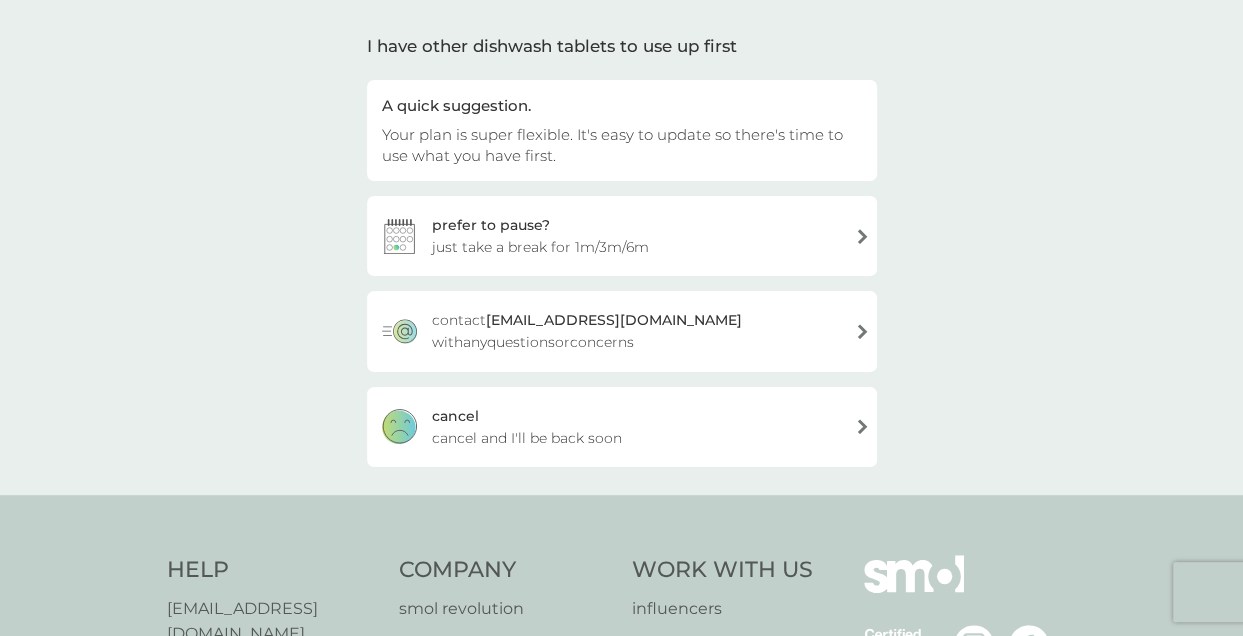 scroll, scrollTop: 200, scrollLeft: 0, axis: vertical 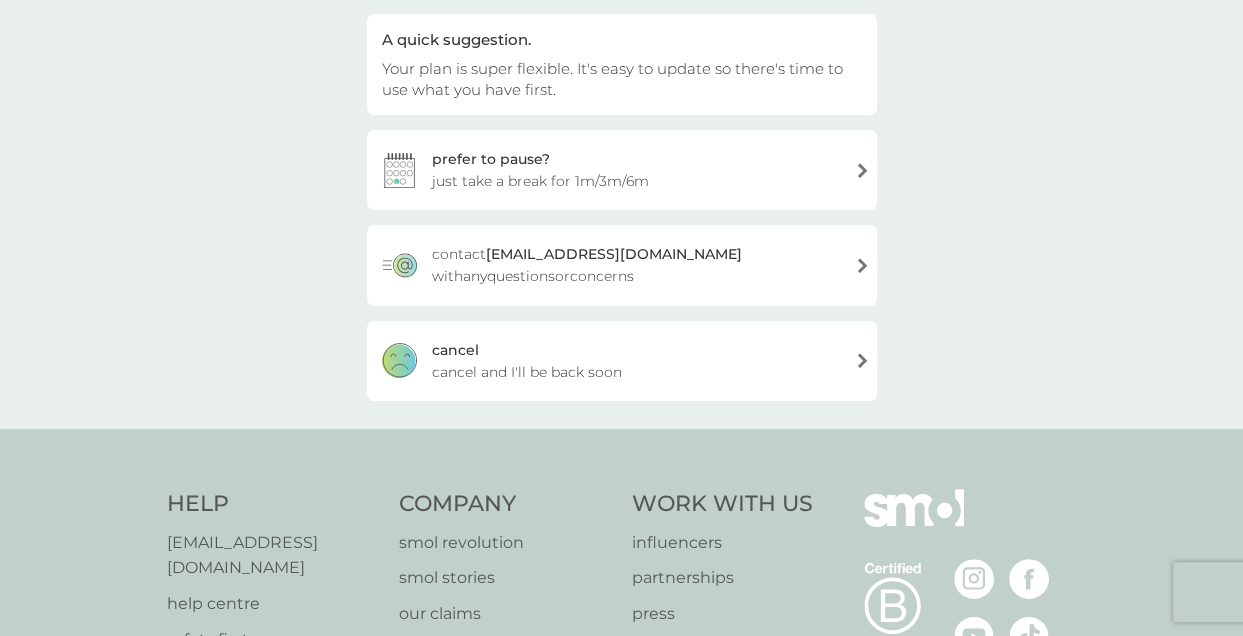 click on "cancel and I'll be back soon" at bounding box center (527, 372) 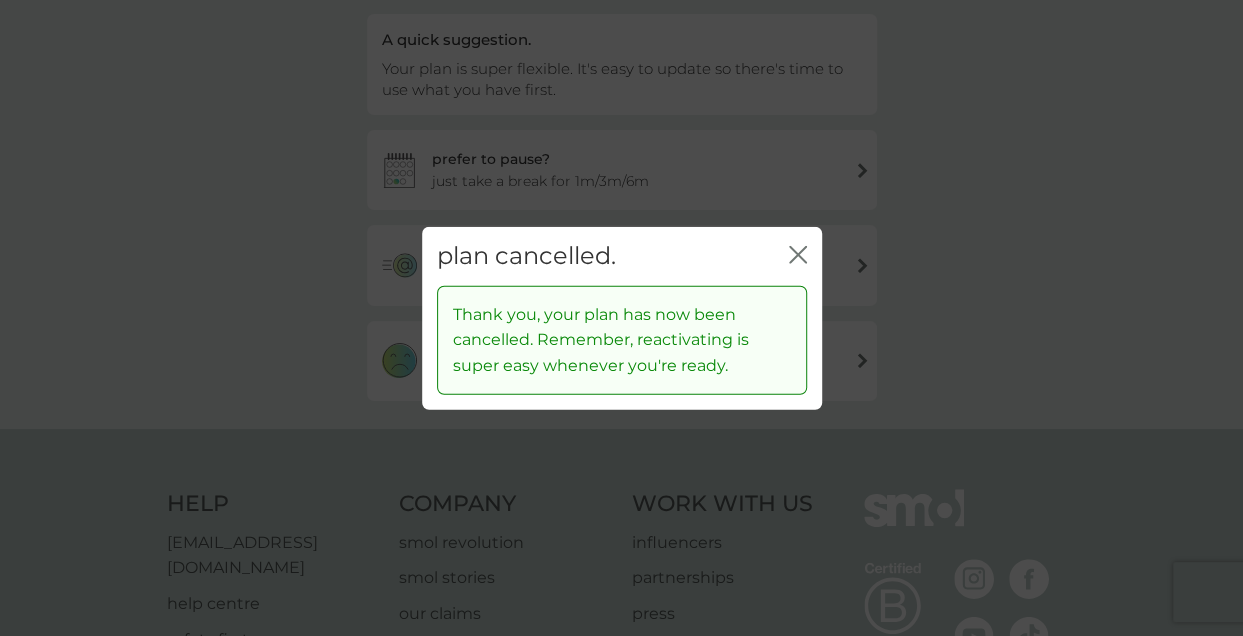 click on "plan cancelled. close" at bounding box center [622, 256] 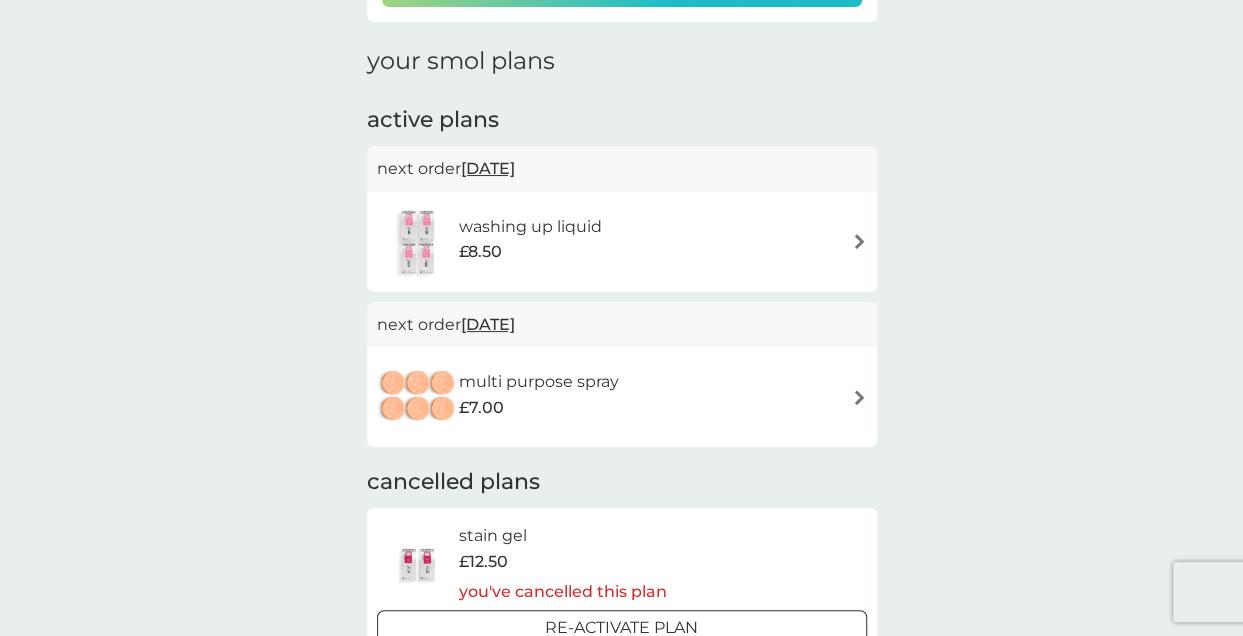 scroll, scrollTop: 300, scrollLeft: 0, axis: vertical 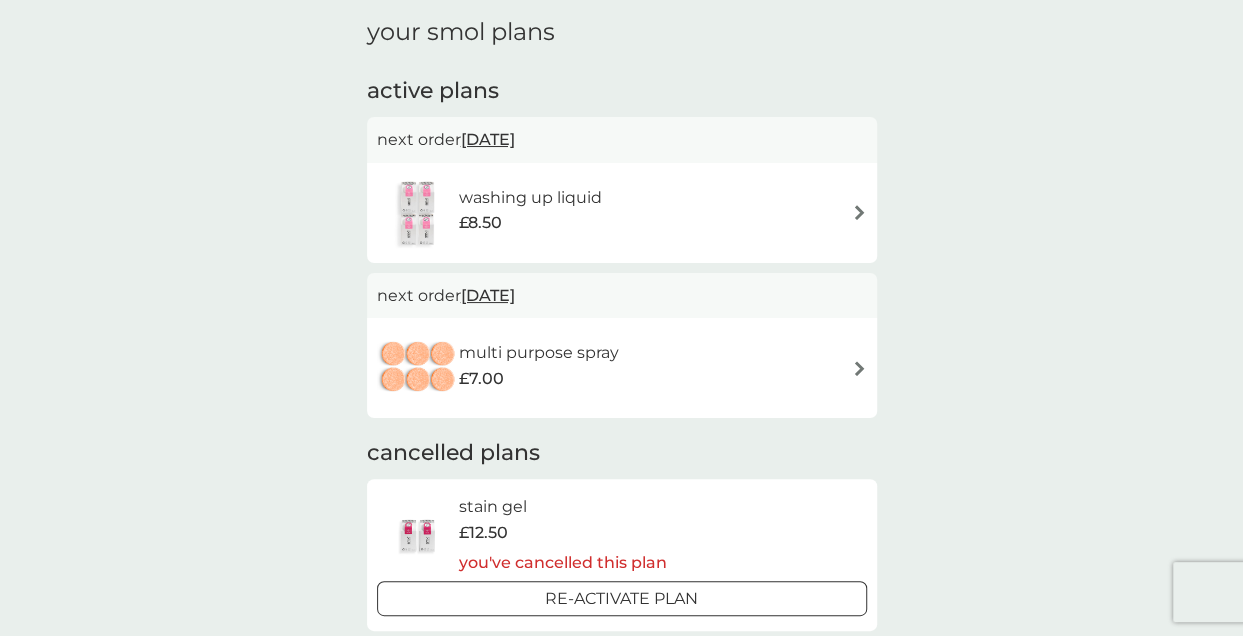 click at bounding box center (859, 368) 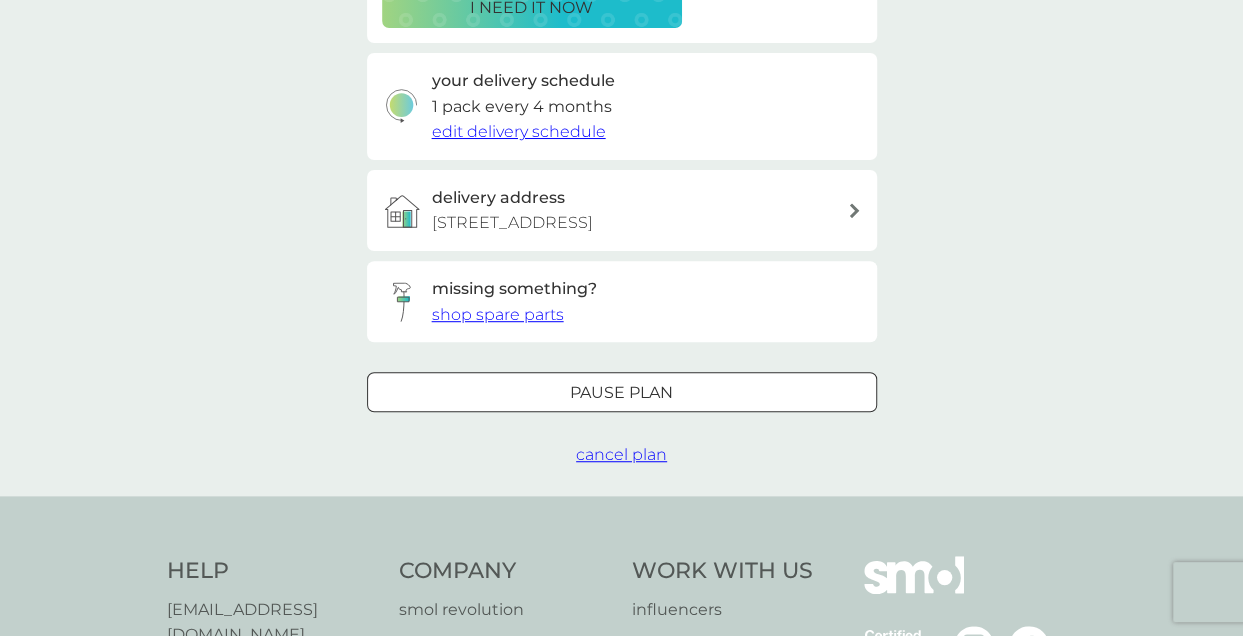 scroll, scrollTop: 500, scrollLeft: 0, axis: vertical 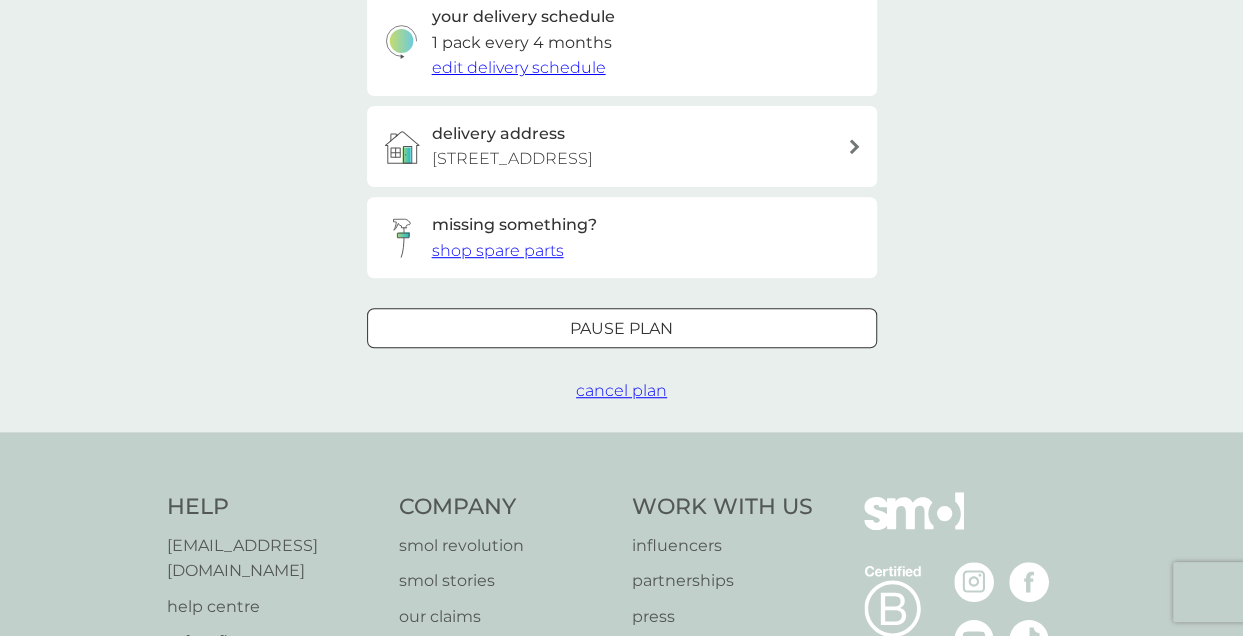 click on "cancel plan" at bounding box center [621, 390] 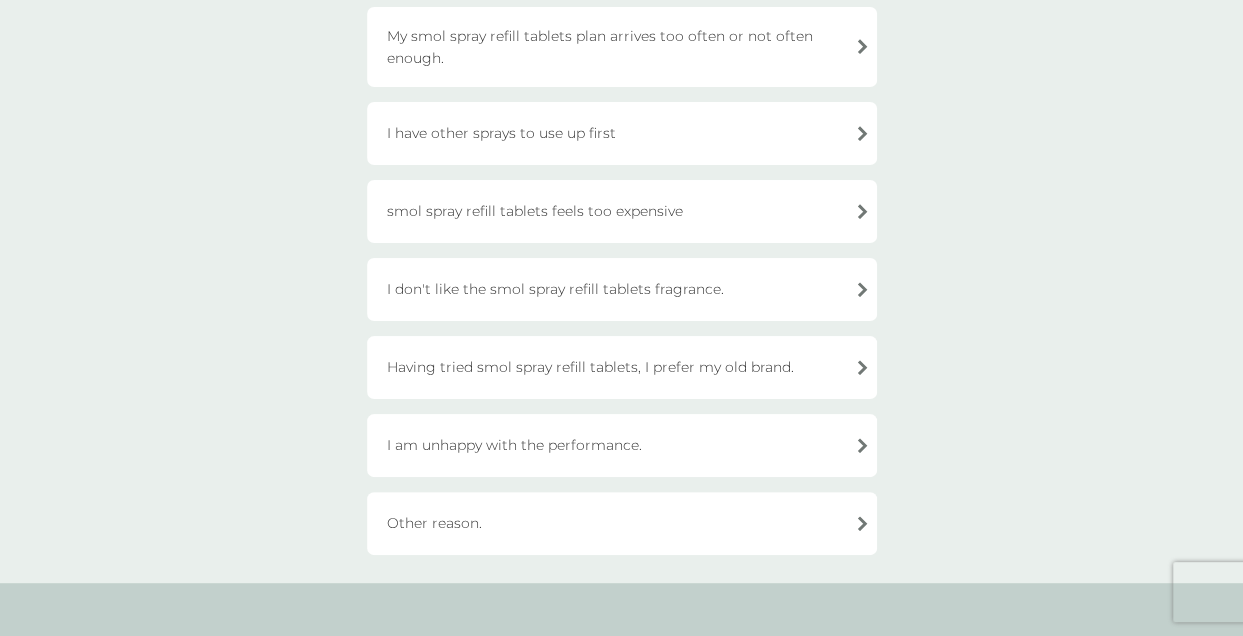 scroll, scrollTop: 200, scrollLeft: 0, axis: vertical 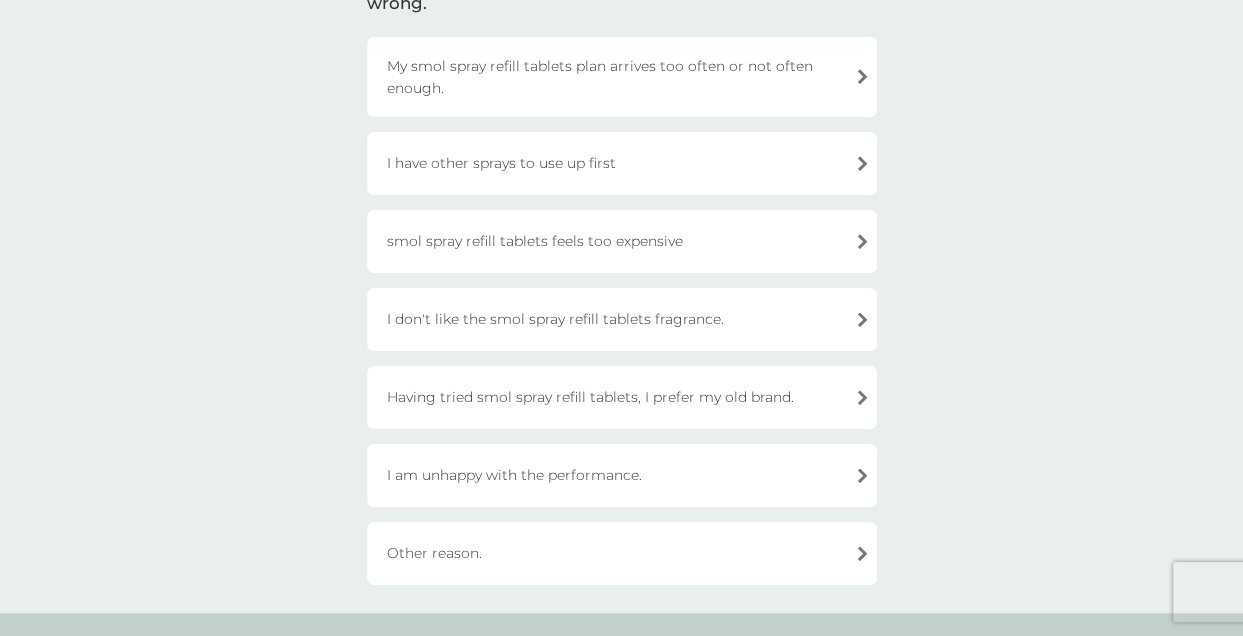 click on "My smol spray refill tablets plan arrives too often or not often enough." at bounding box center (622, 77) 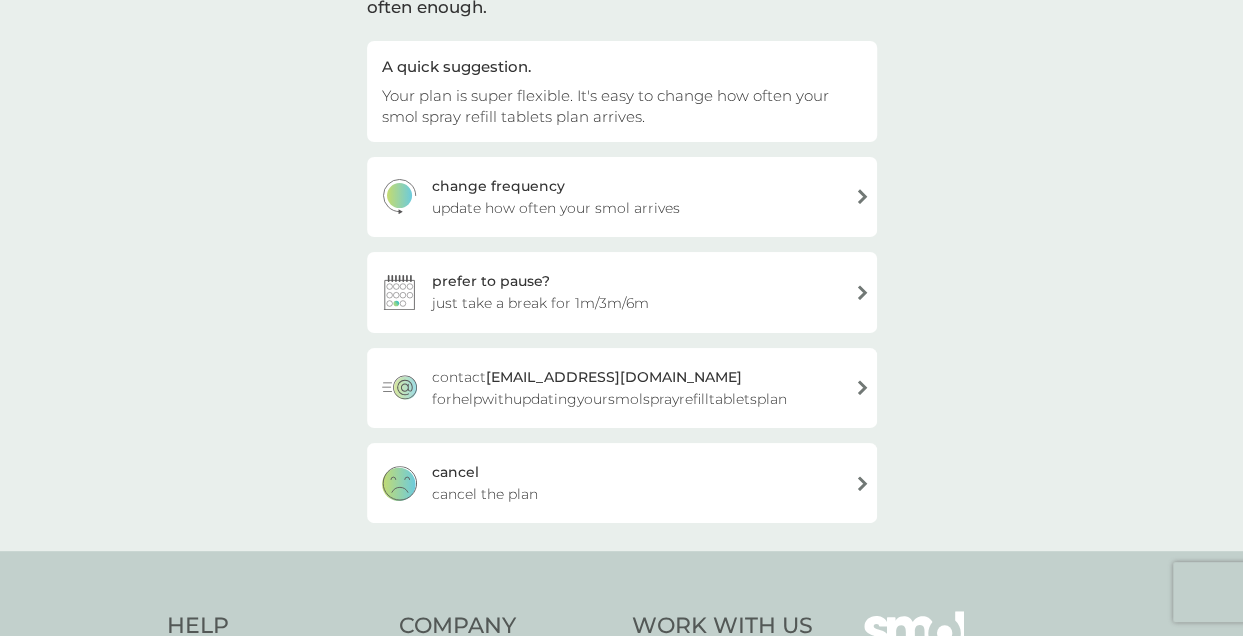 click on "cancel the plan" at bounding box center (485, 494) 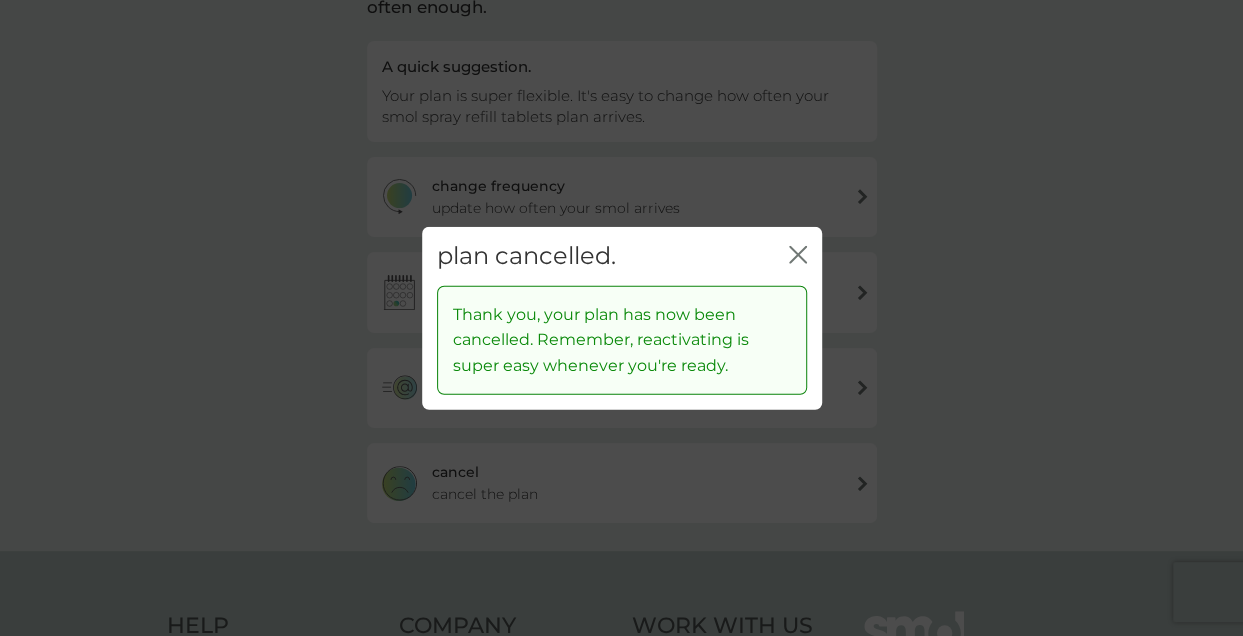 click on "close" 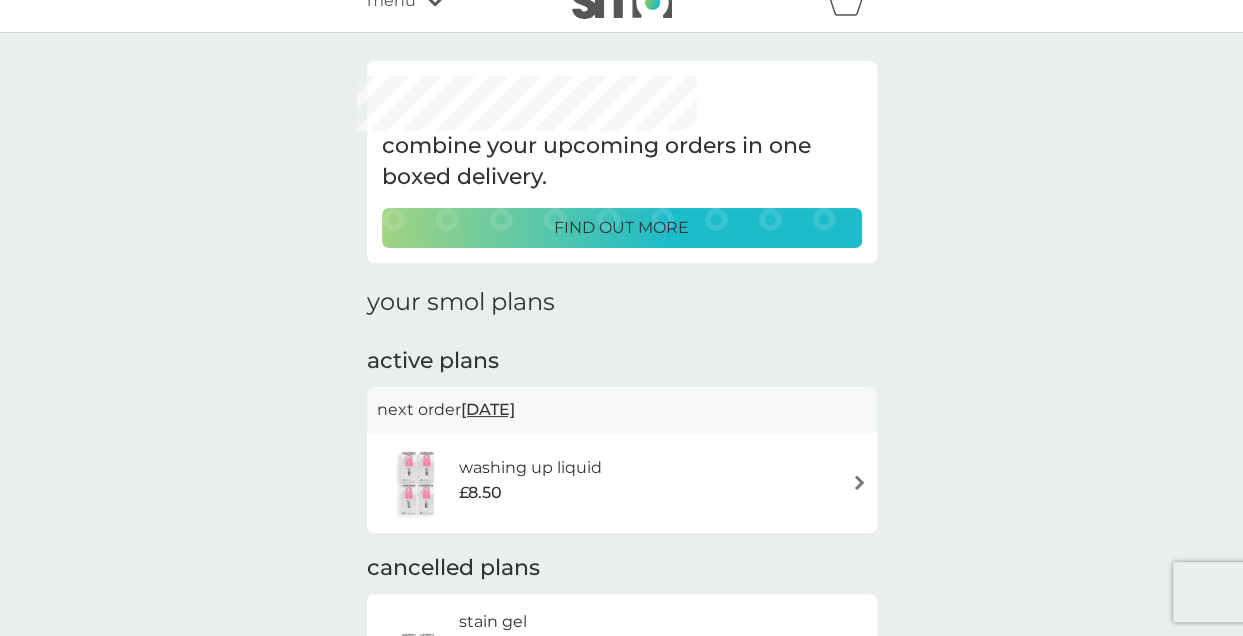 scroll, scrollTop: 0, scrollLeft: 0, axis: both 